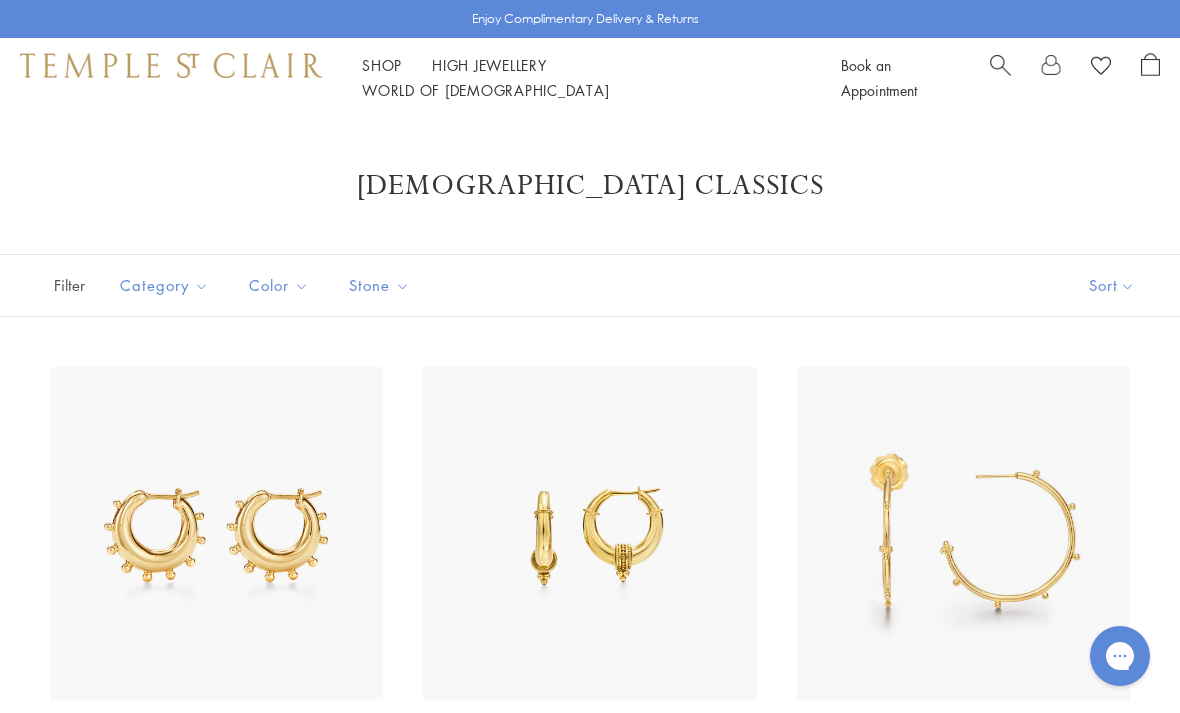 scroll, scrollTop: 0, scrollLeft: 0, axis: both 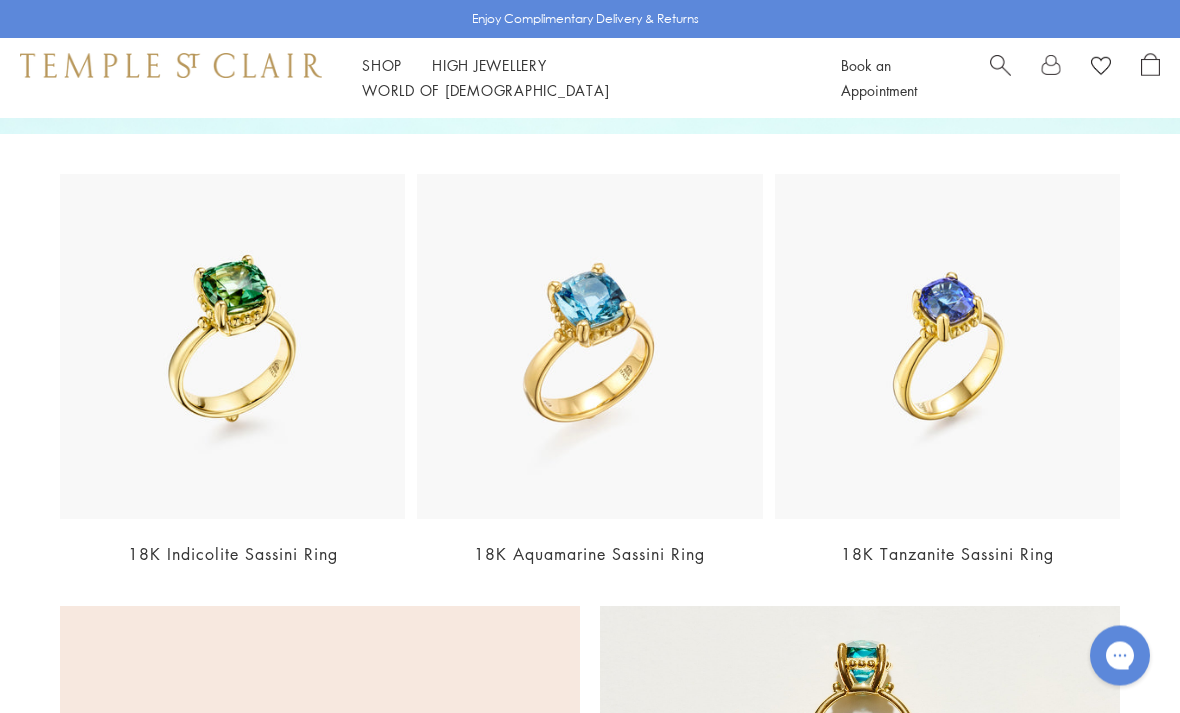 click at bounding box center [589, 347] 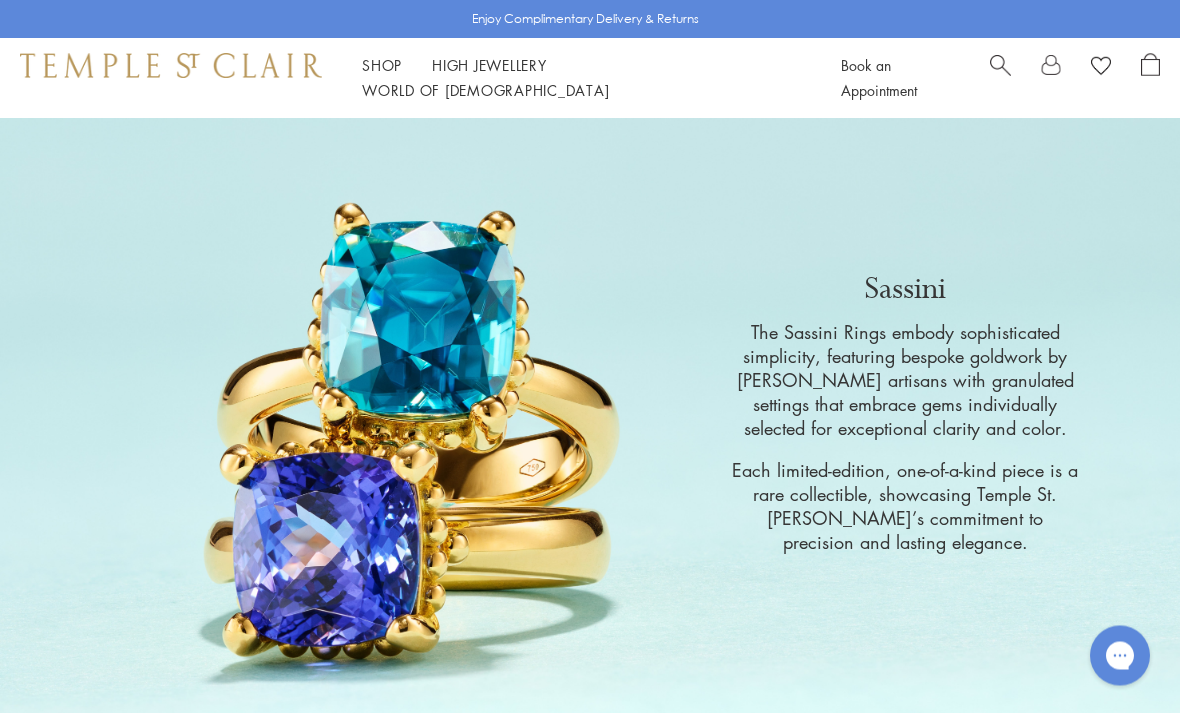 scroll, scrollTop: 0, scrollLeft: 0, axis: both 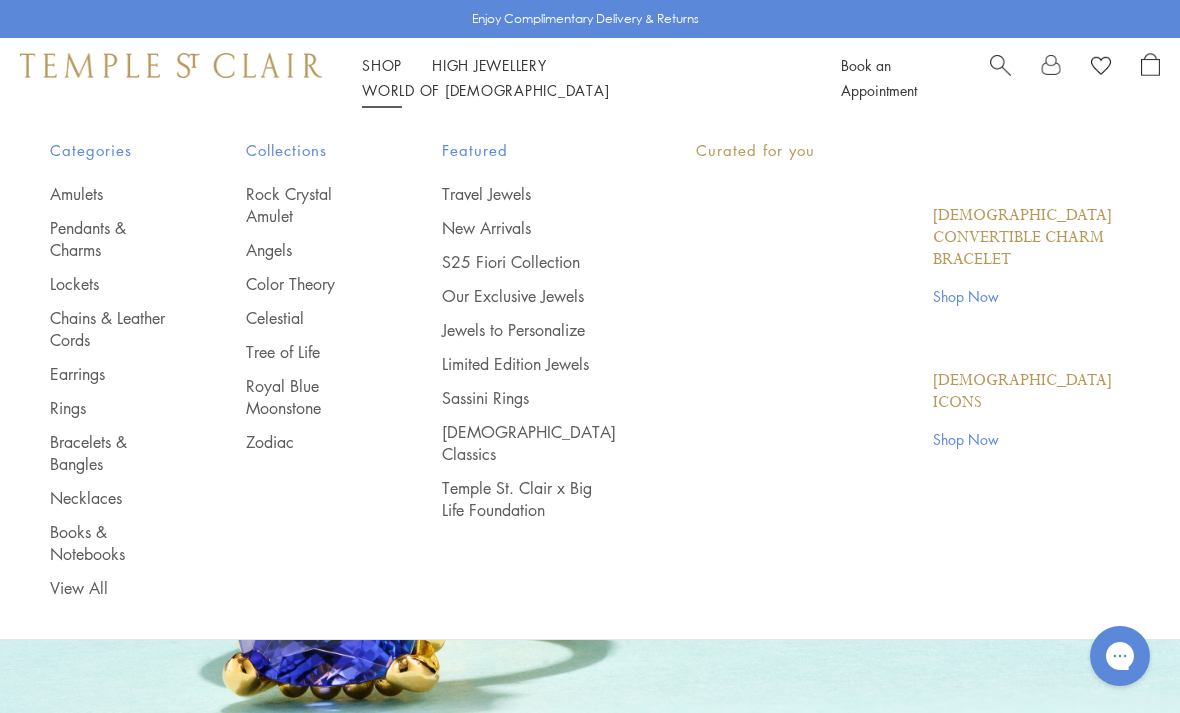 click on "Shop Shop" at bounding box center [382, 65] 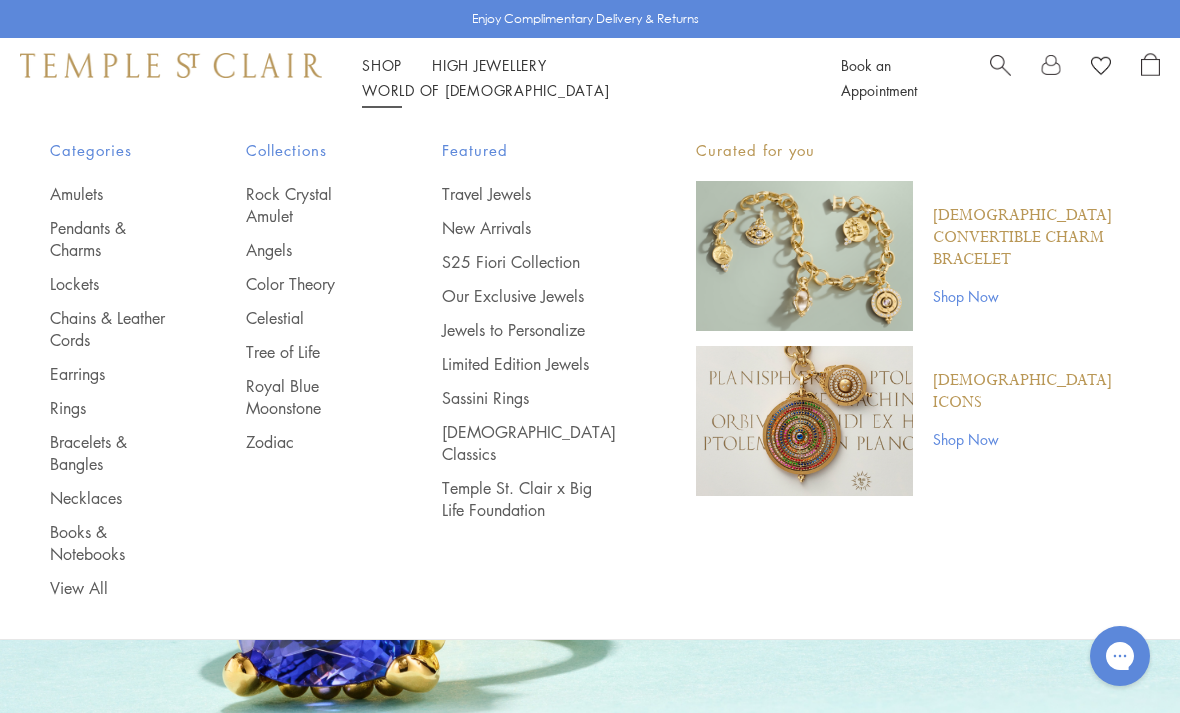 click on "S25 Fiori Collection" at bounding box center (529, 262) 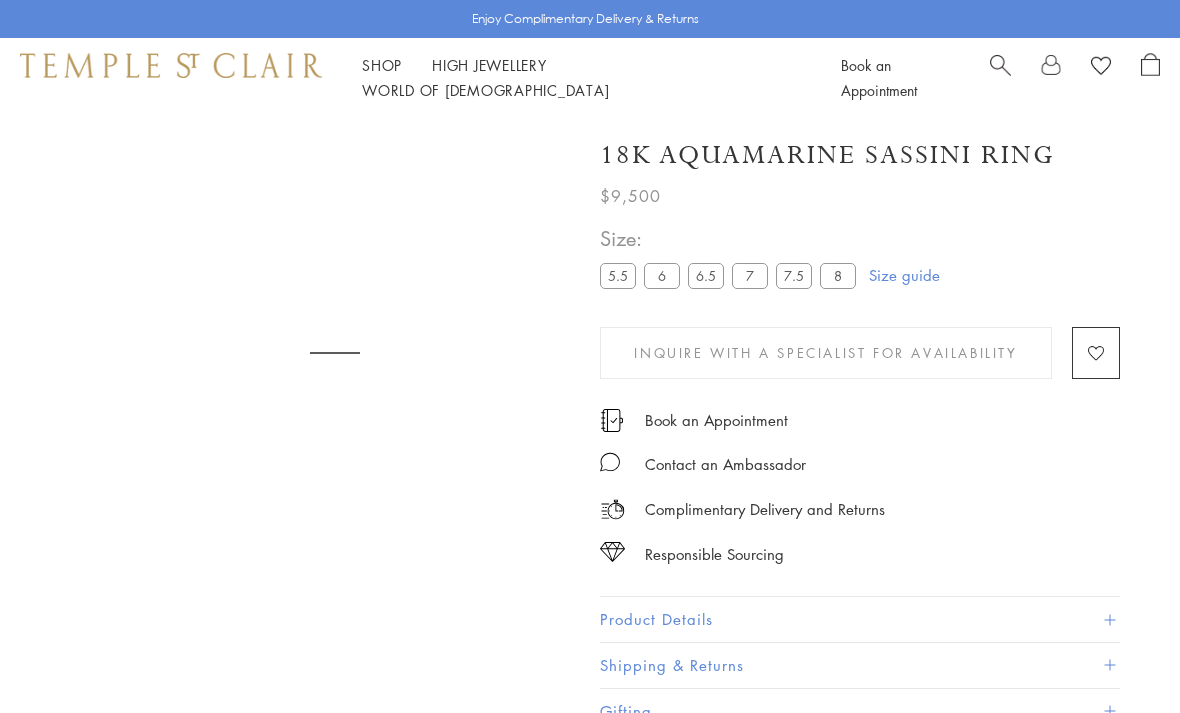 scroll, scrollTop: 89, scrollLeft: 0, axis: vertical 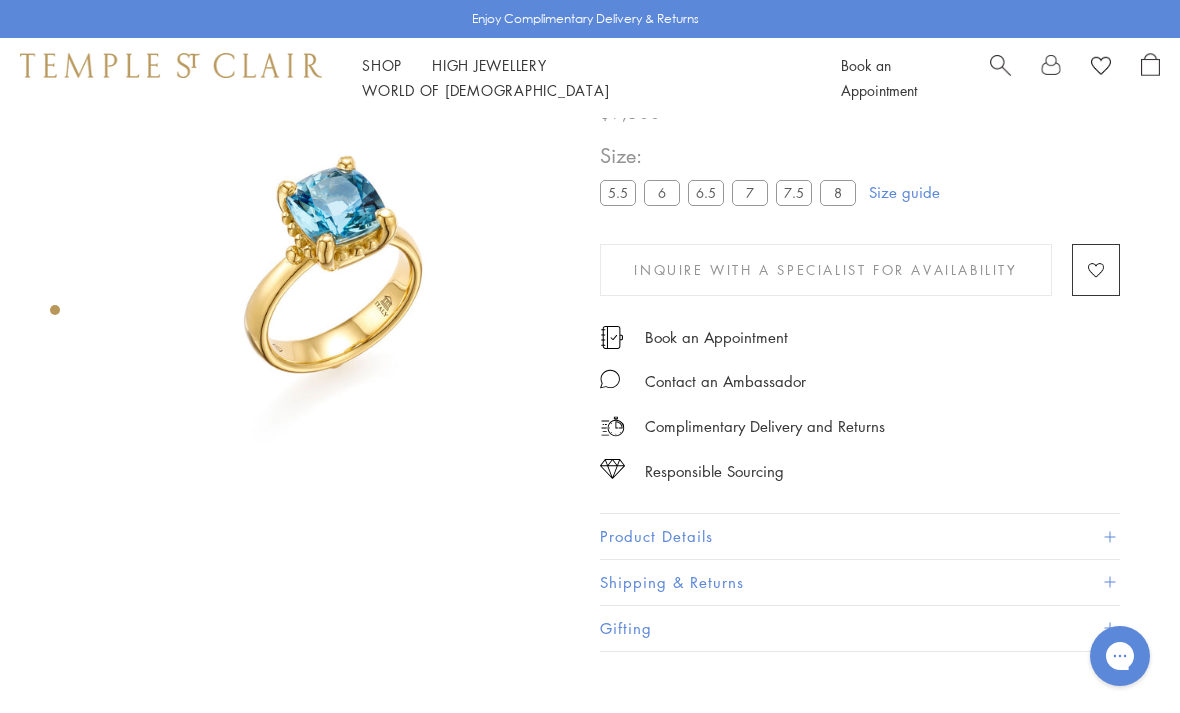 click on "5.5" at bounding box center (618, 192) 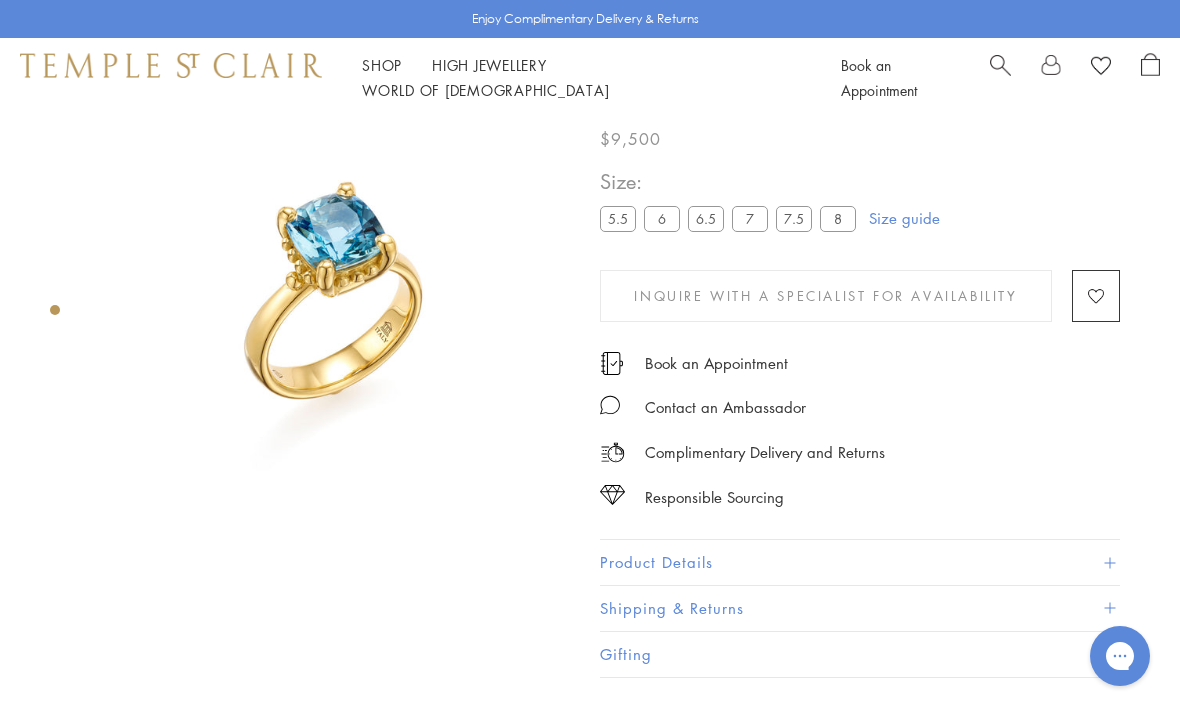 scroll, scrollTop: 58, scrollLeft: 0, axis: vertical 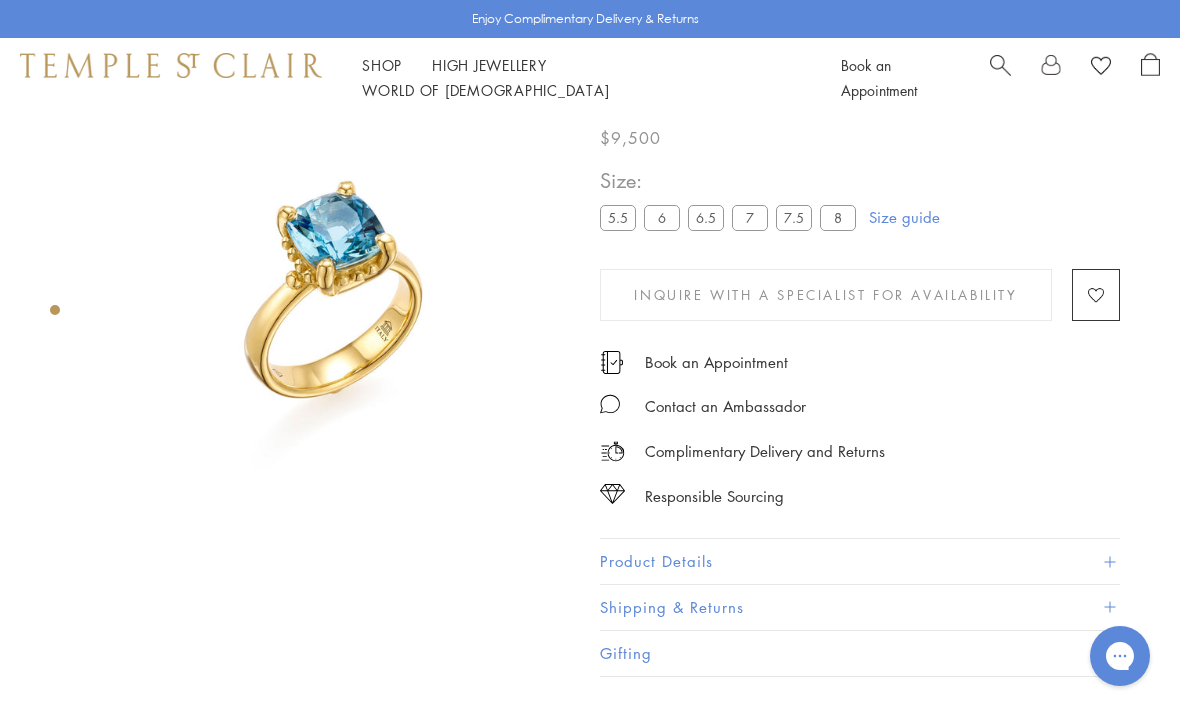 click on "Add to Wishlist" at bounding box center [1096, 295] 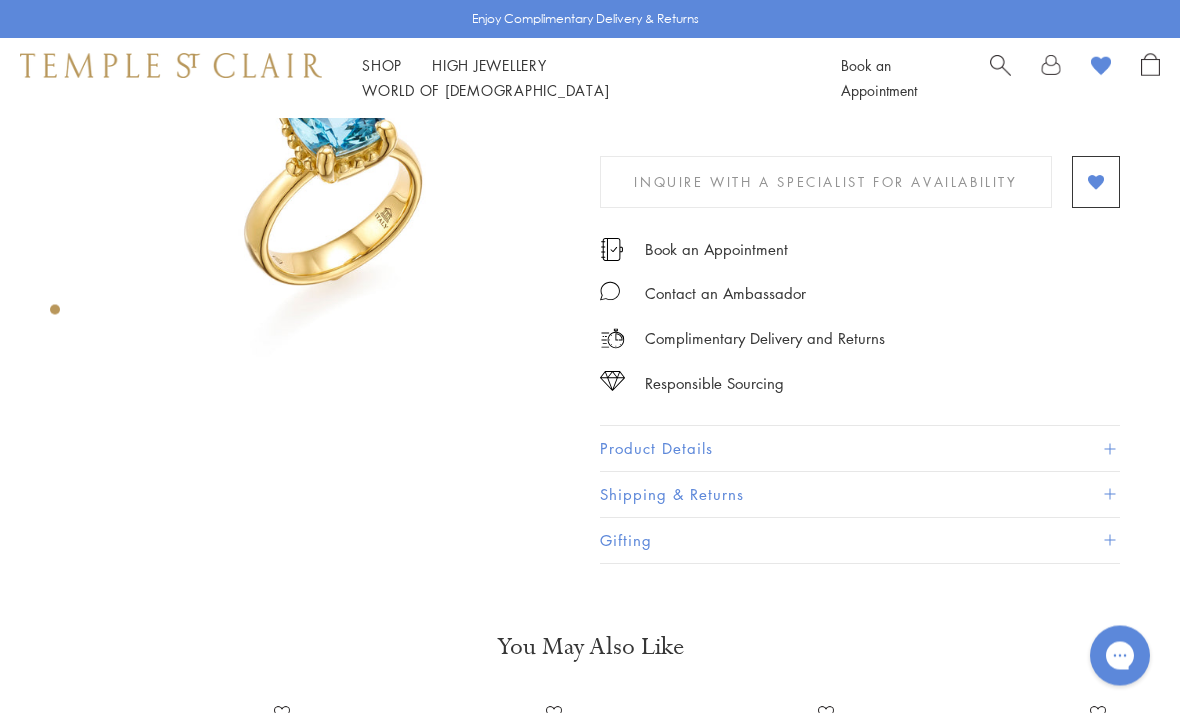 click at bounding box center [1109, 449] 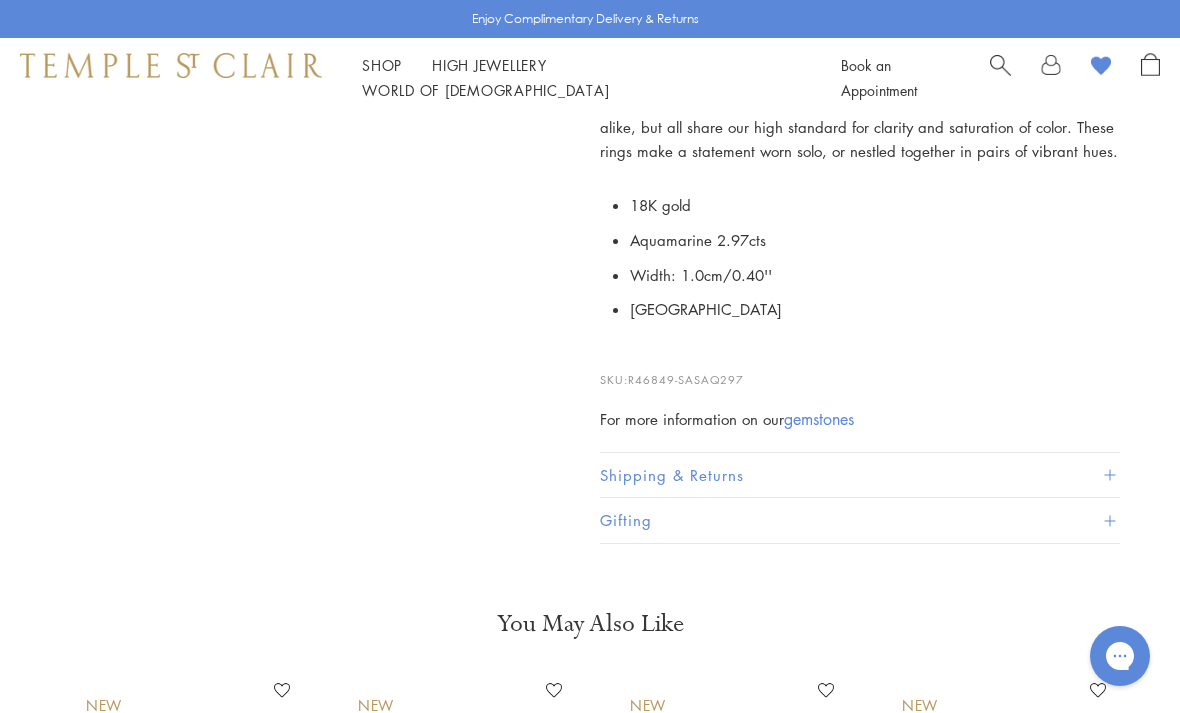 scroll, scrollTop: 586, scrollLeft: 0, axis: vertical 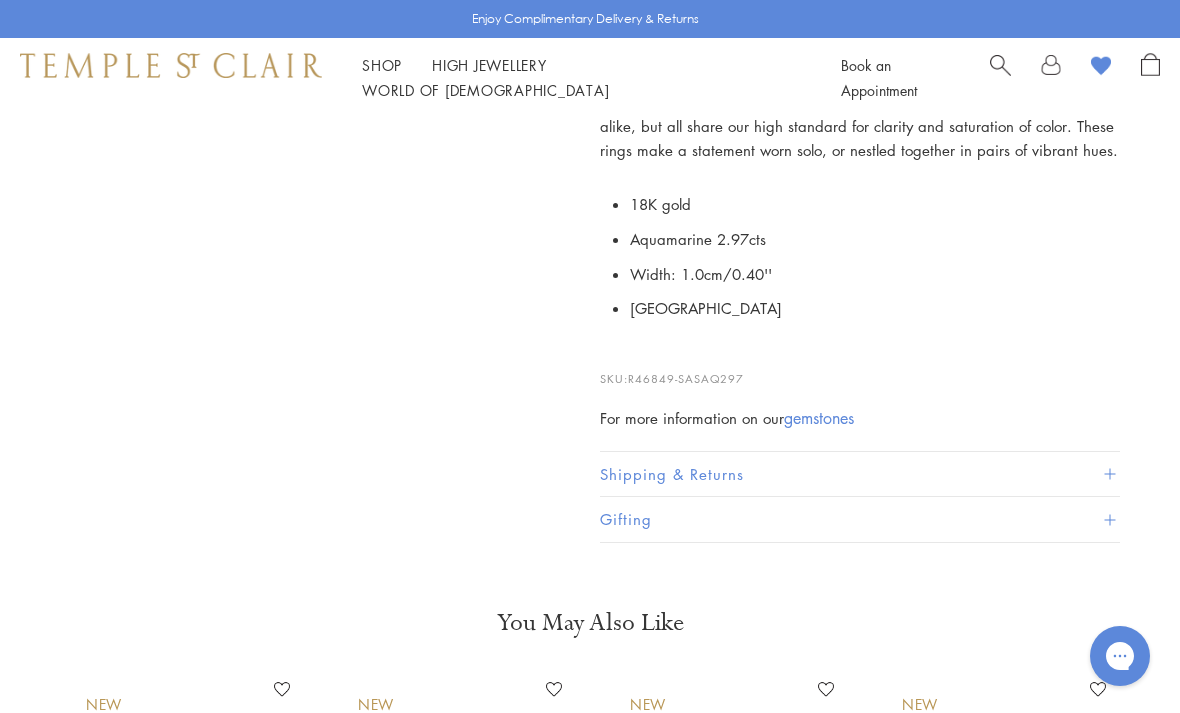 click on "Shipping & Returns" at bounding box center (860, 474) 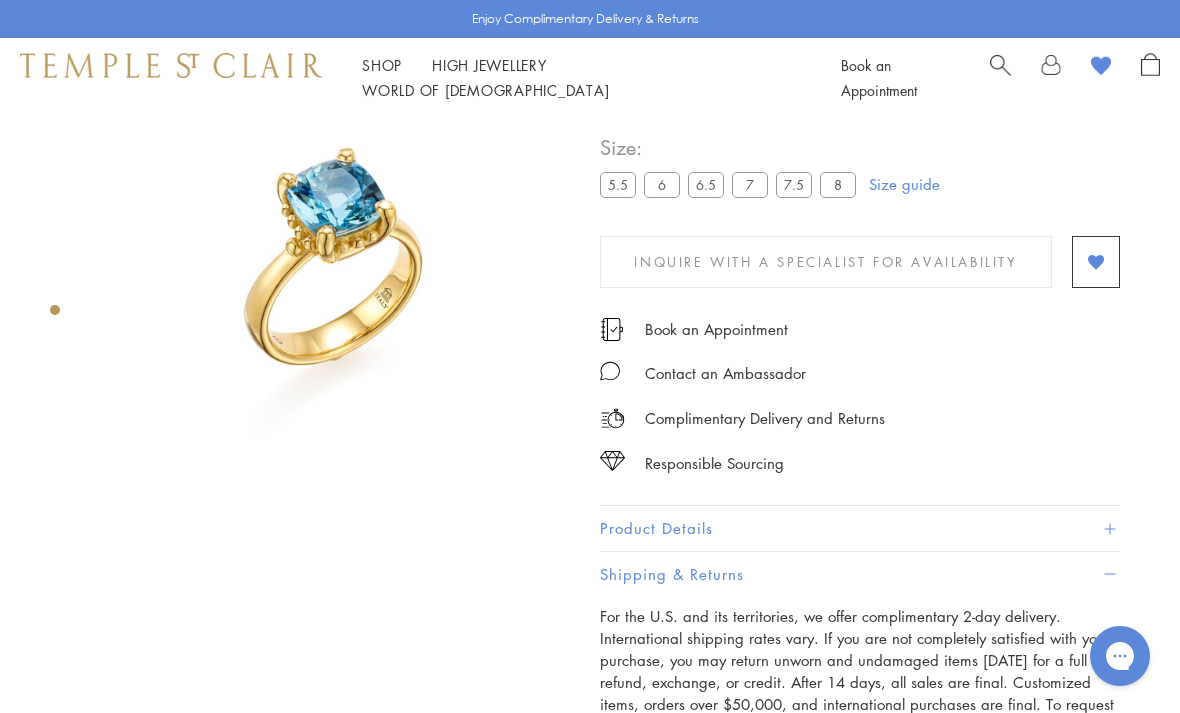 scroll, scrollTop: 98, scrollLeft: 0, axis: vertical 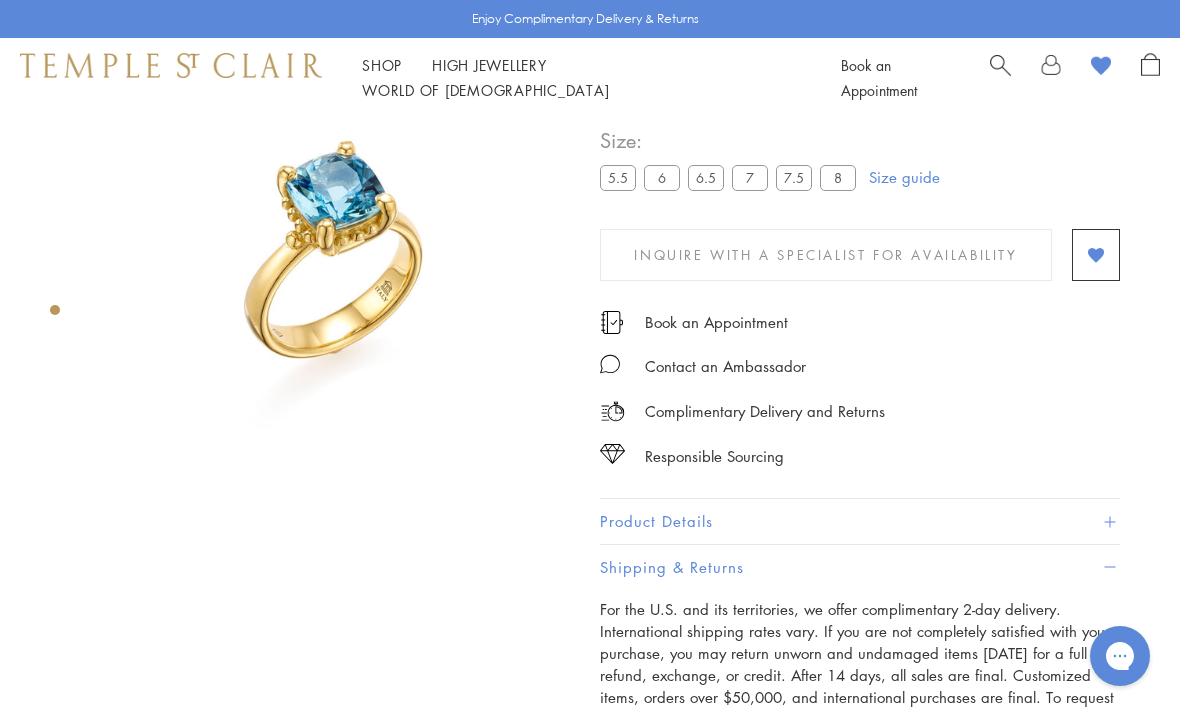 click on "Product Details" at bounding box center (860, 521) 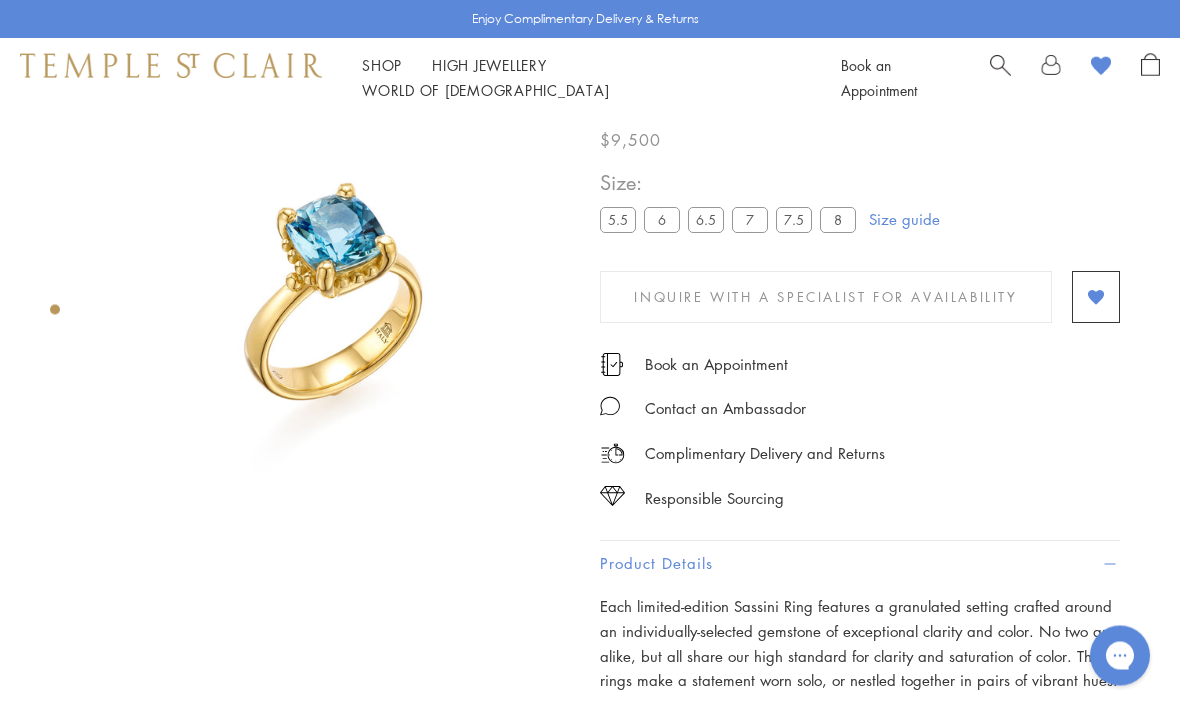 scroll, scrollTop: 0, scrollLeft: 0, axis: both 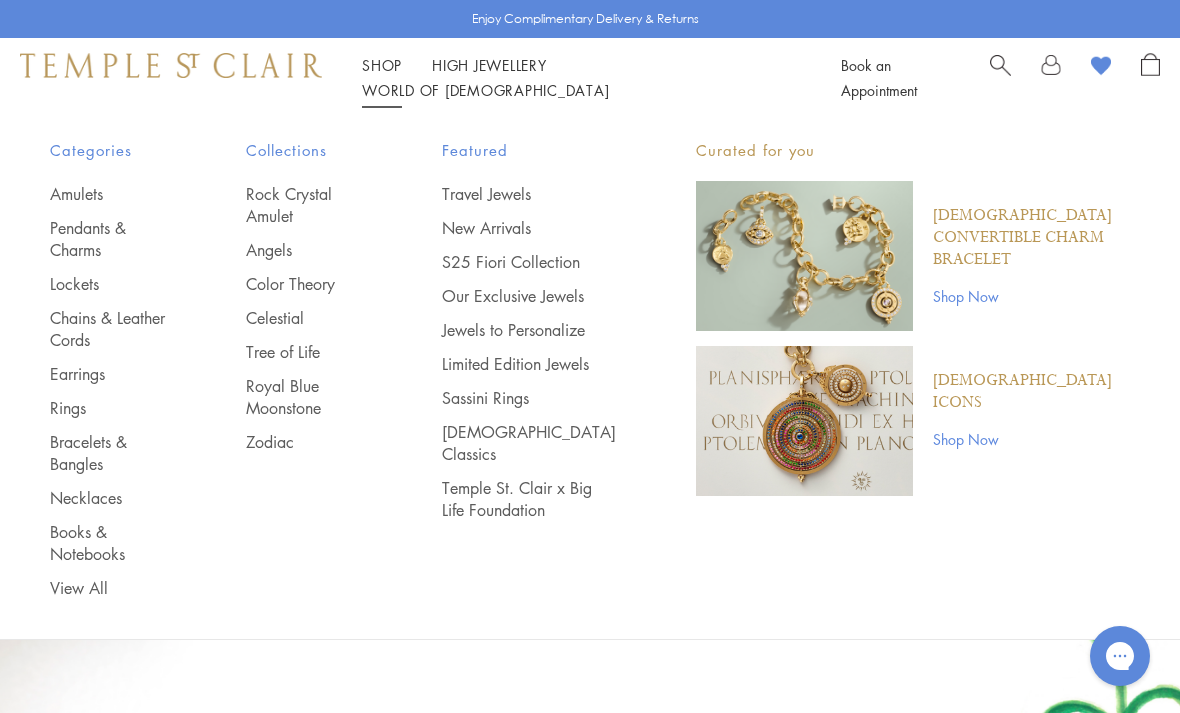click on "Royal Blue Moonstone" at bounding box center (304, 397) 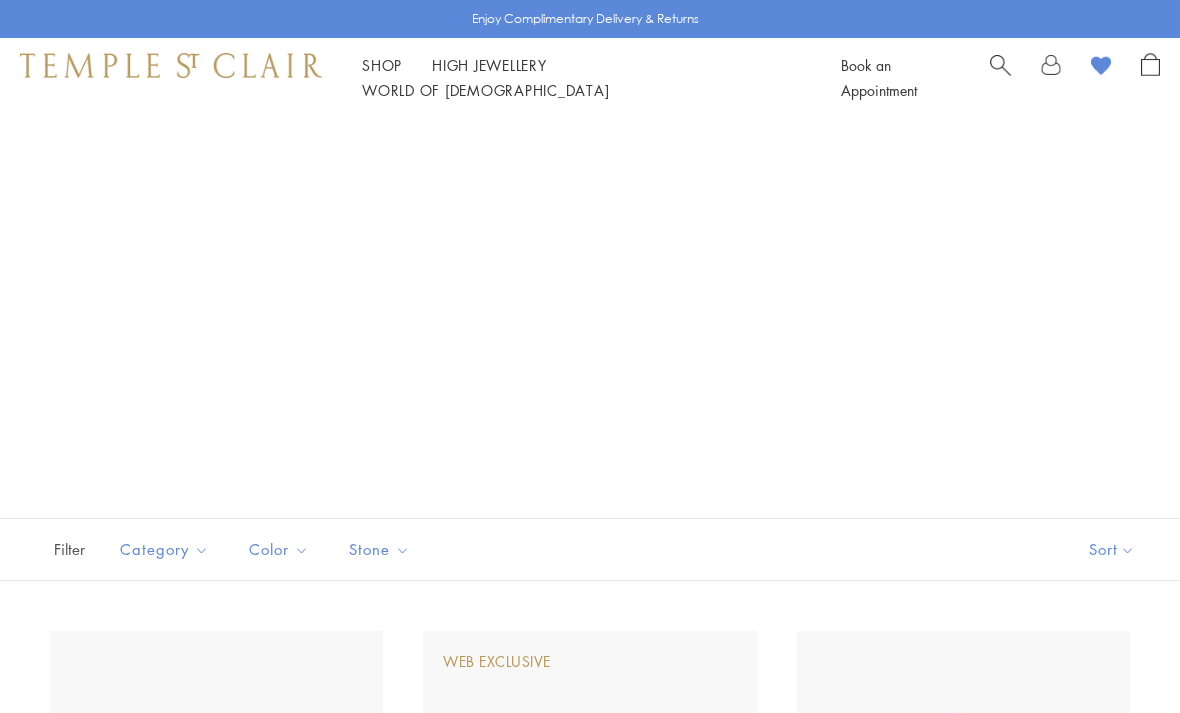 scroll, scrollTop: 0, scrollLeft: 0, axis: both 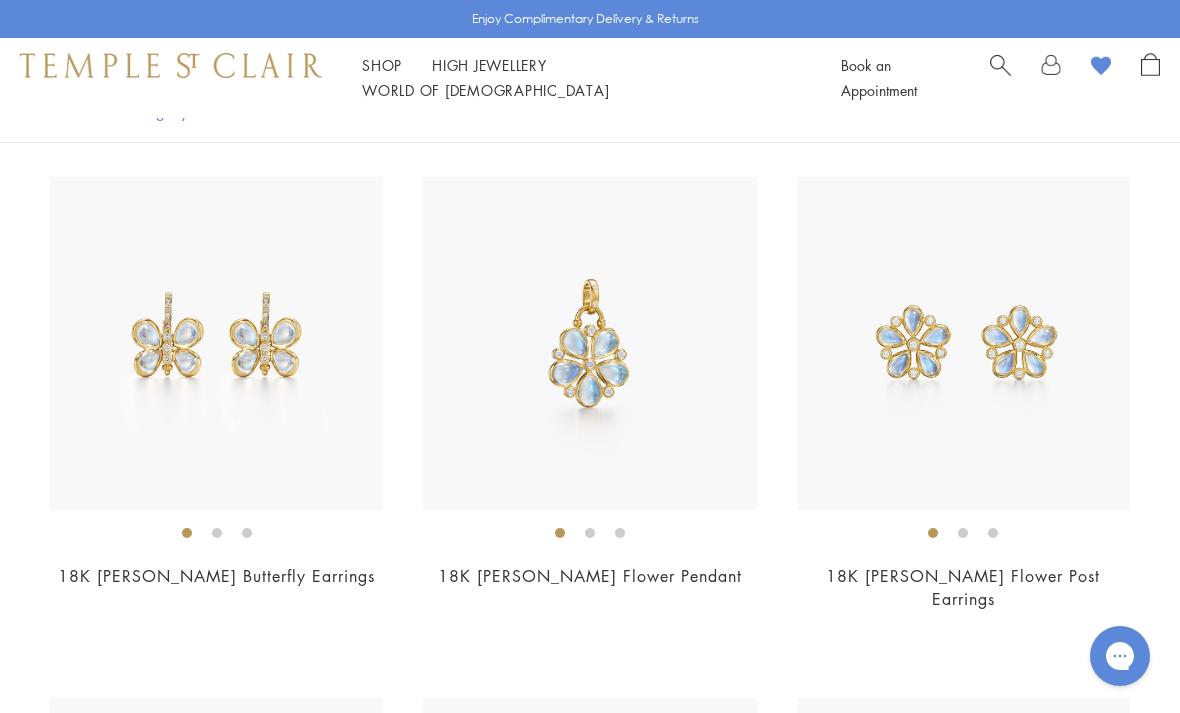 click at bounding box center [589, 343] 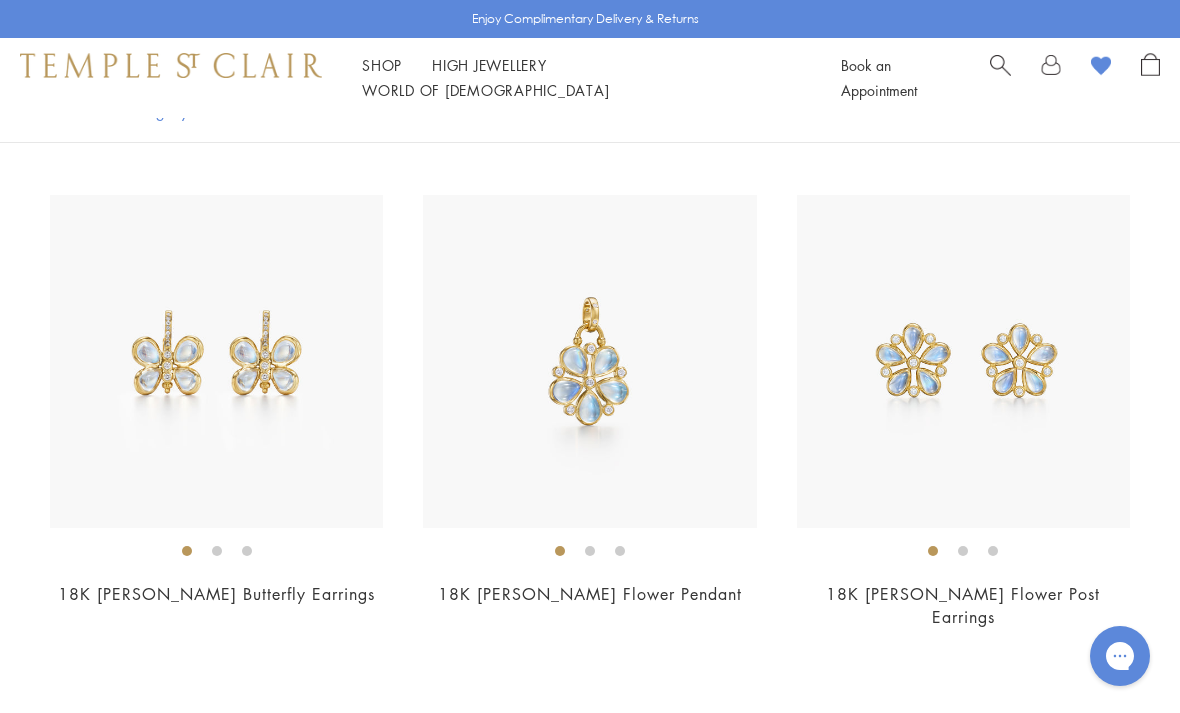 click at bounding box center (963, 361) 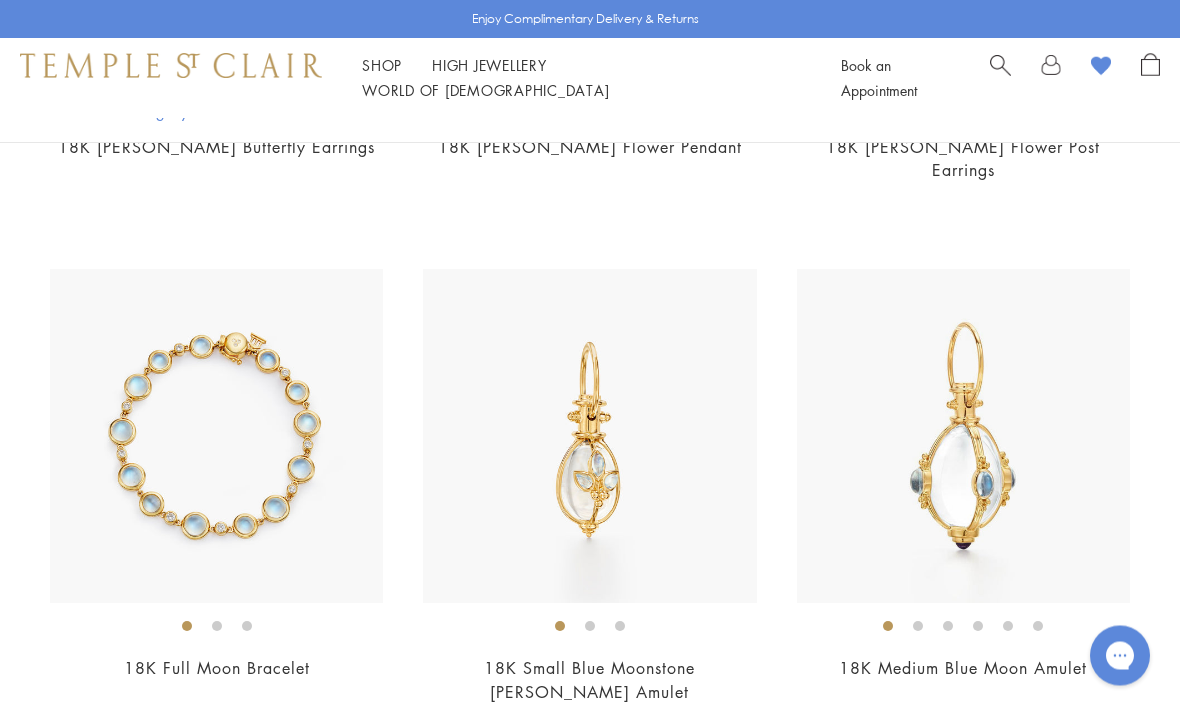 scroll, scrollTop: 2922, scrollLeft: 0, axis: vertical 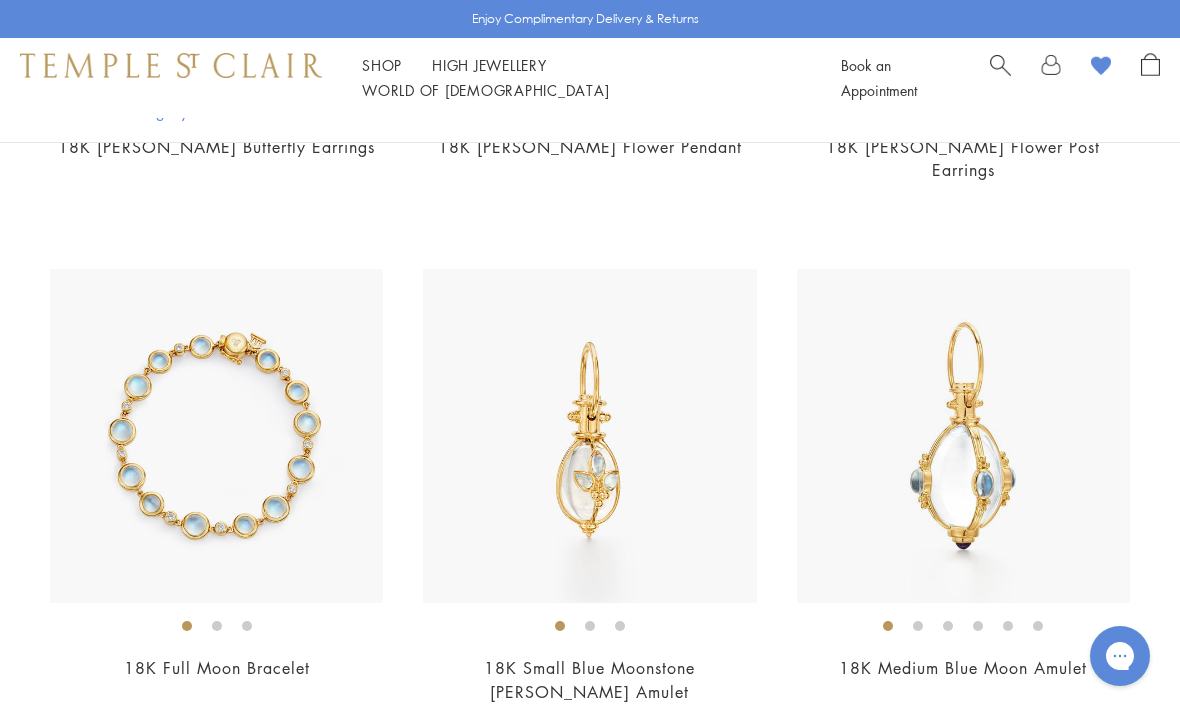 click at bounding box center [216, 435] 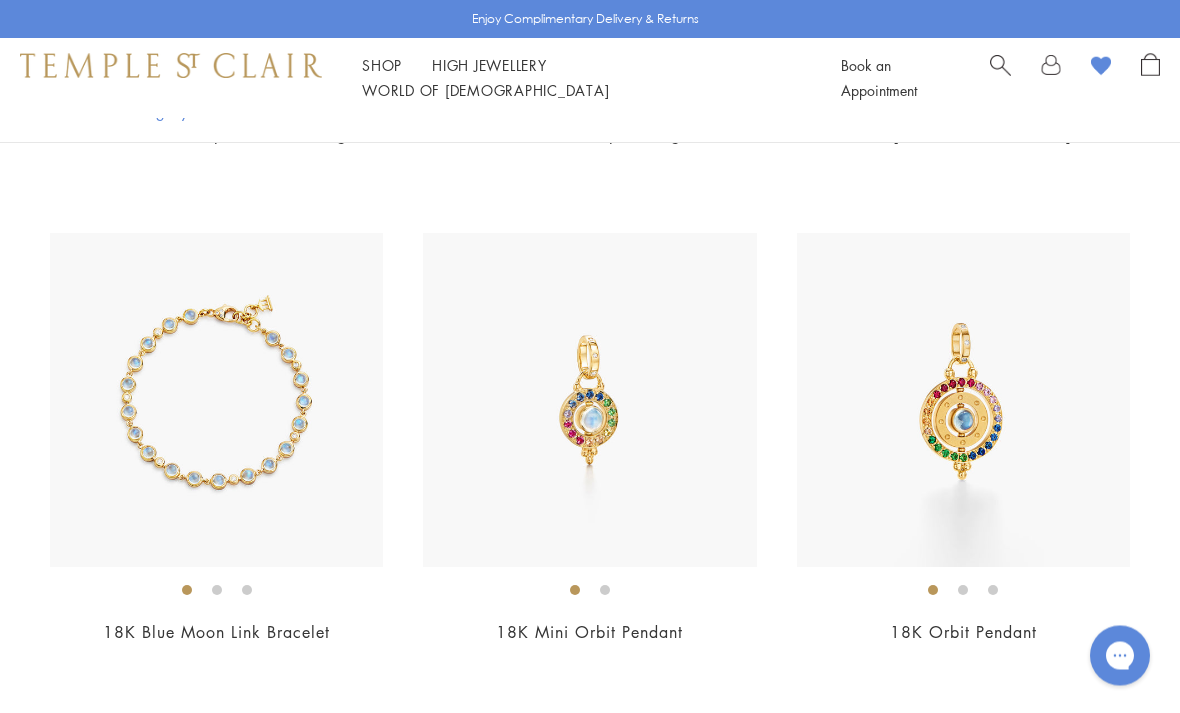 scroll, scrollTop: 4486, scrollLeft: 0, axis: vertical 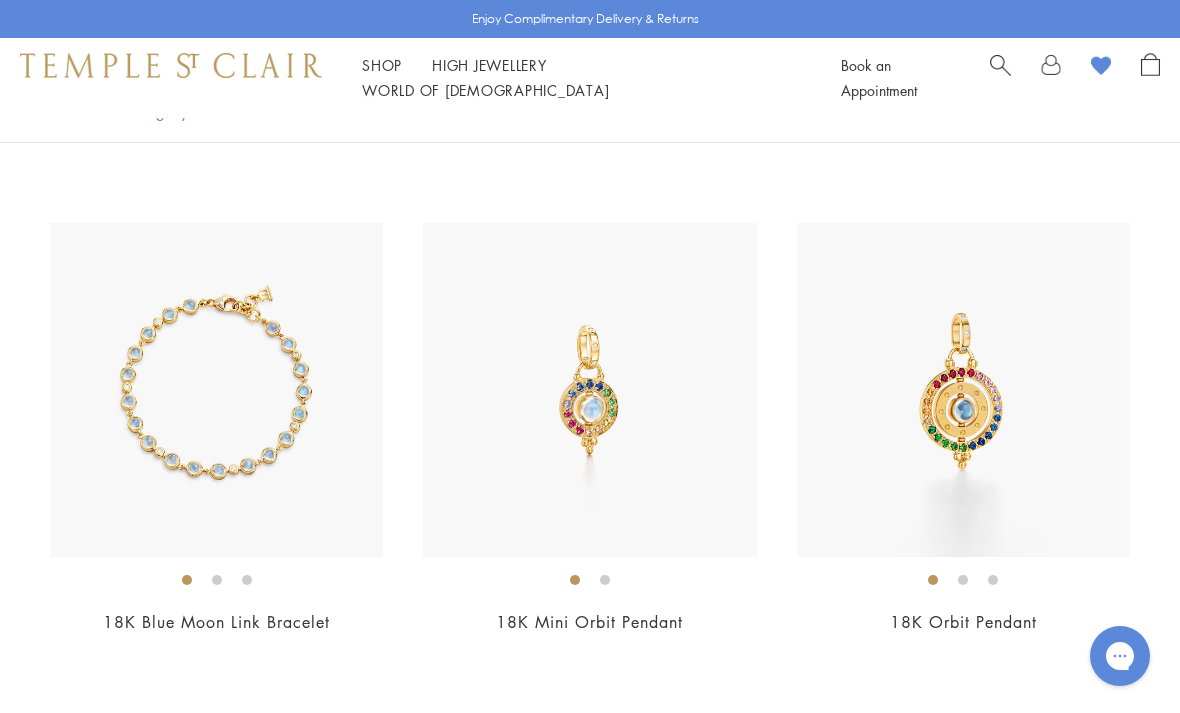 click at bounding box center (216, 389) 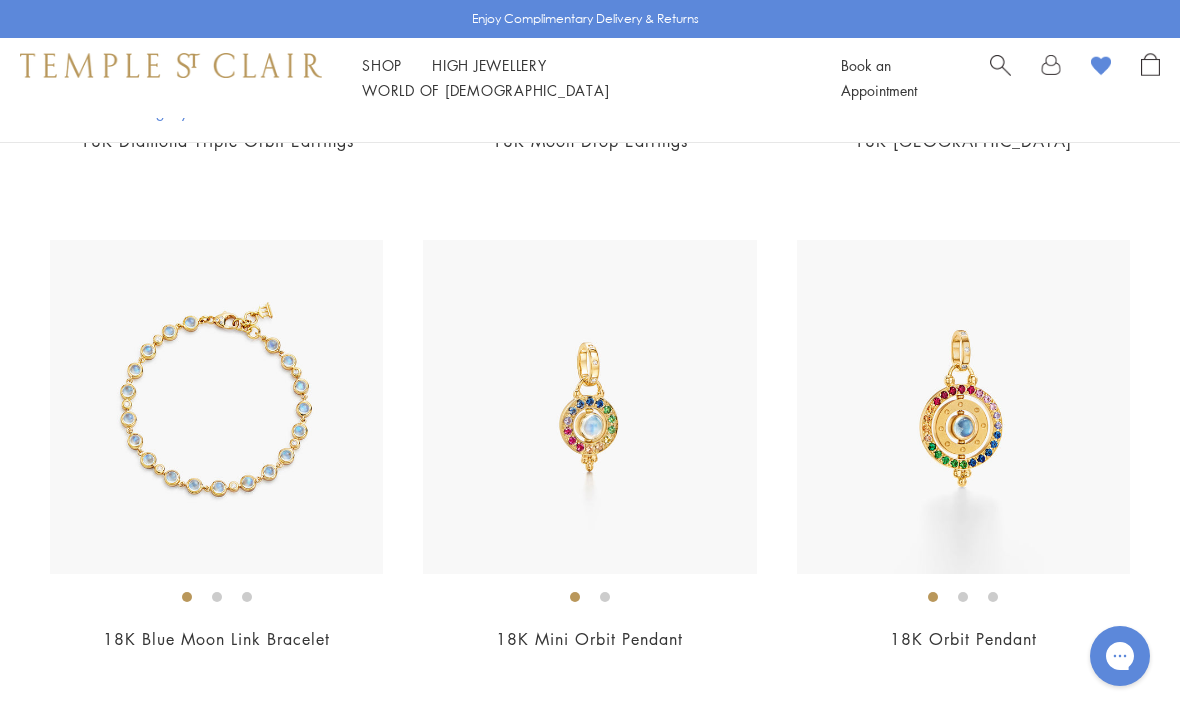 click at bounding box center (216, 406) 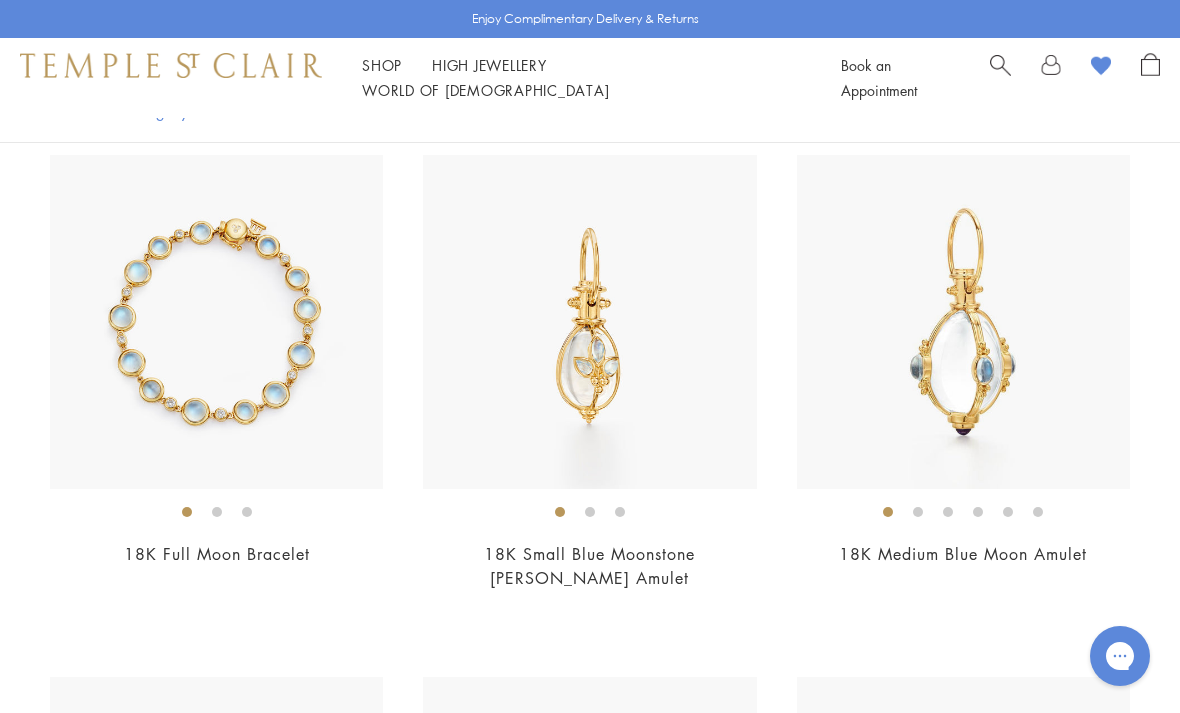 scroll, scrollTop: 3035, scrollLeft: 0, axis: vertical 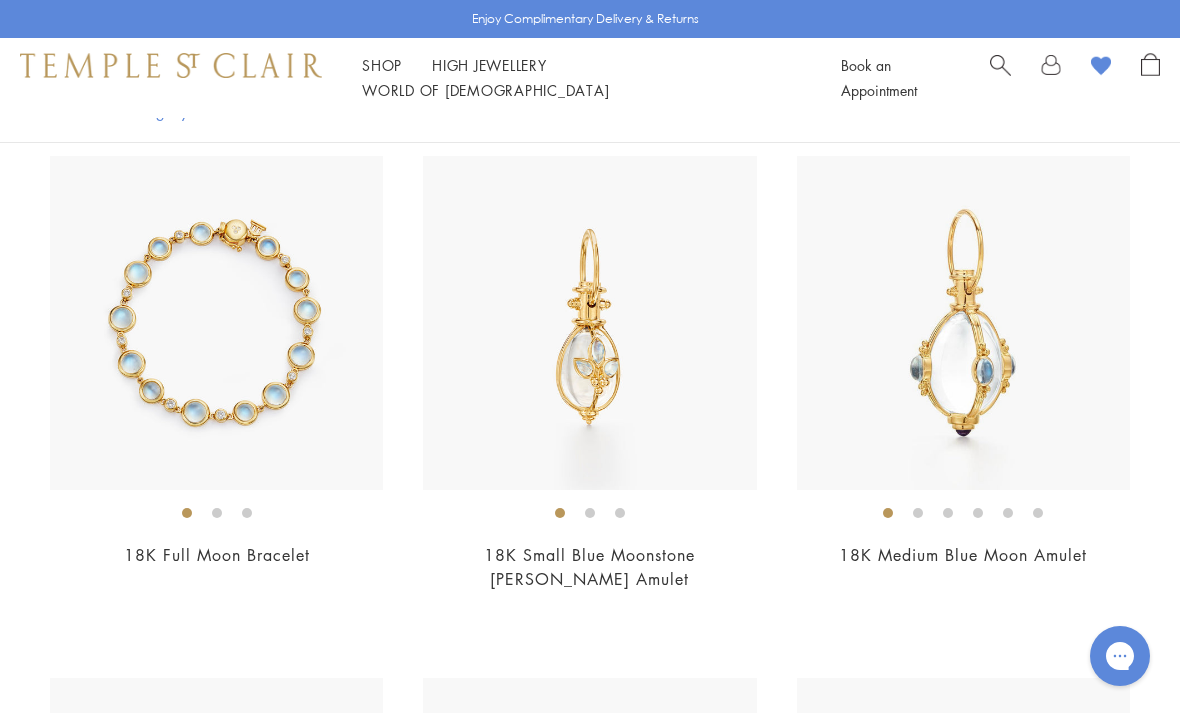 click at bounding box center [216, 322] 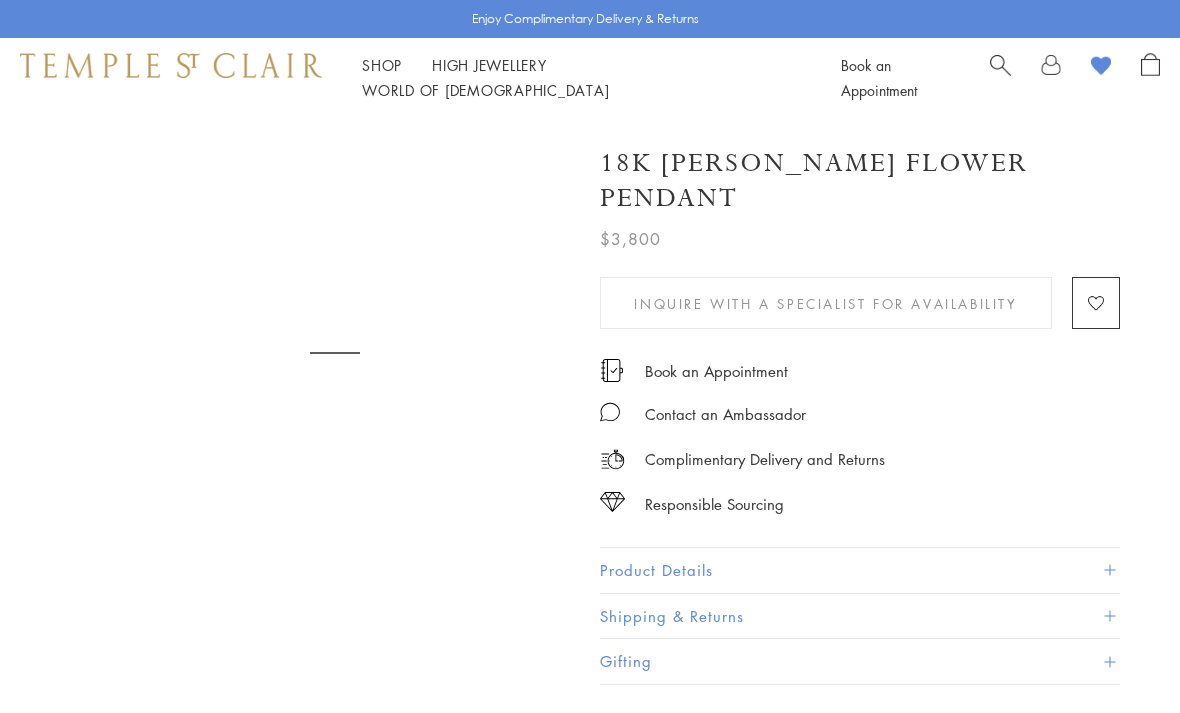 scroll, scrollTop: 0, scrollLeft: 0, axis: both 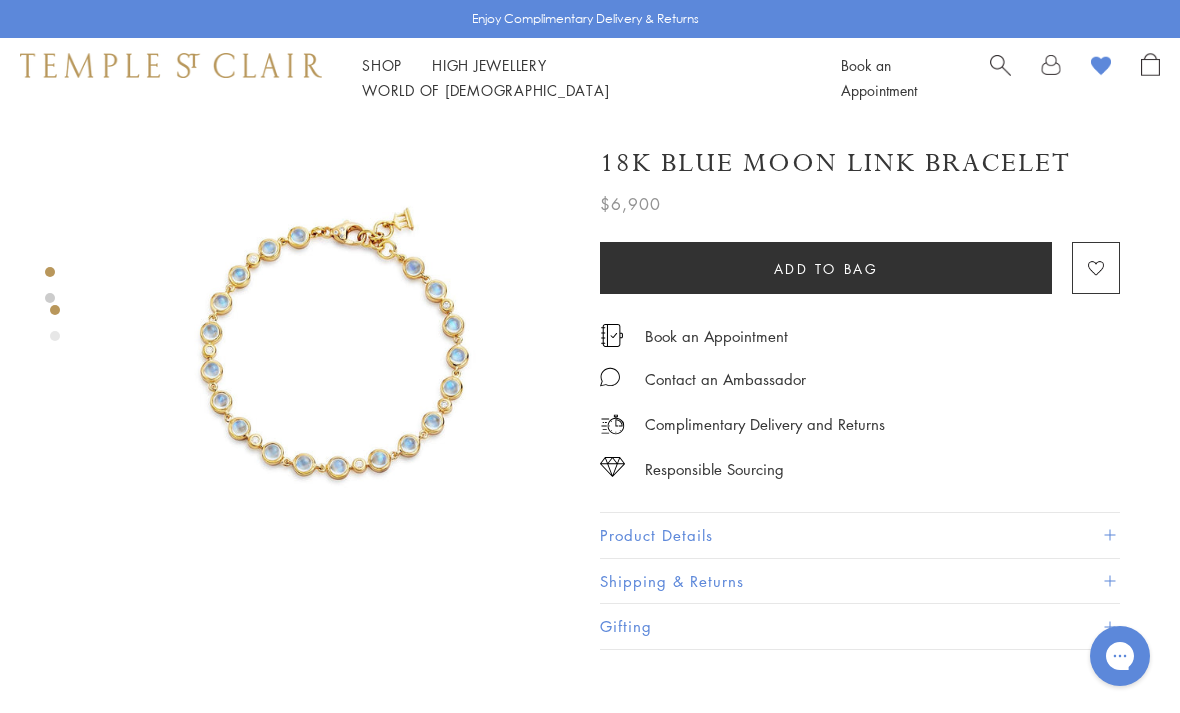 click on "Product Details" at bounding box center (860, 535) 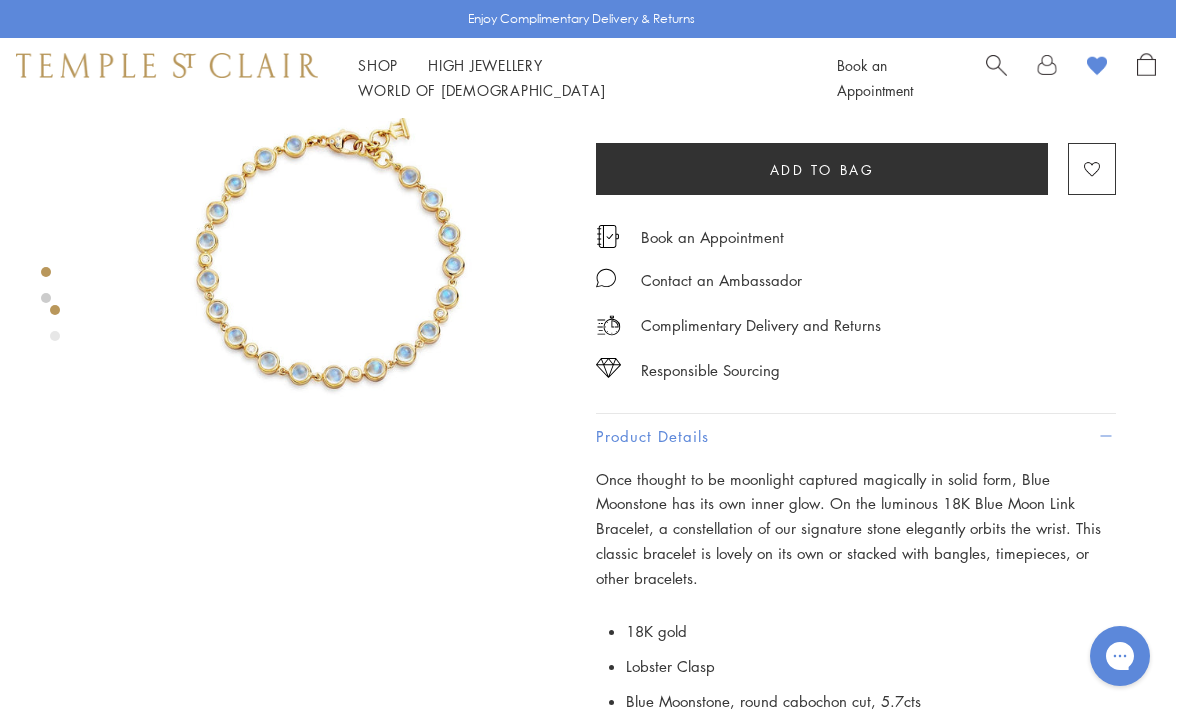 scroll, scrollTop: 0, scrollLeft: 4, axis: horizontal 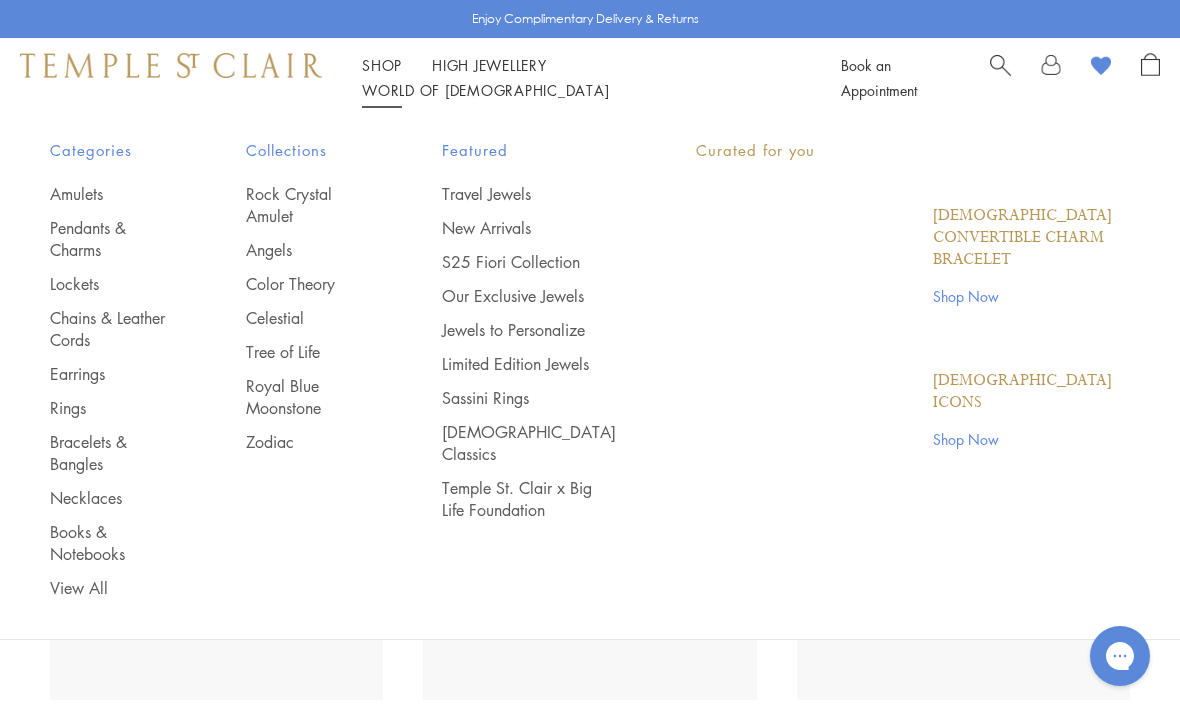 click on "Shop Shop" at bounding box center [382, 65] 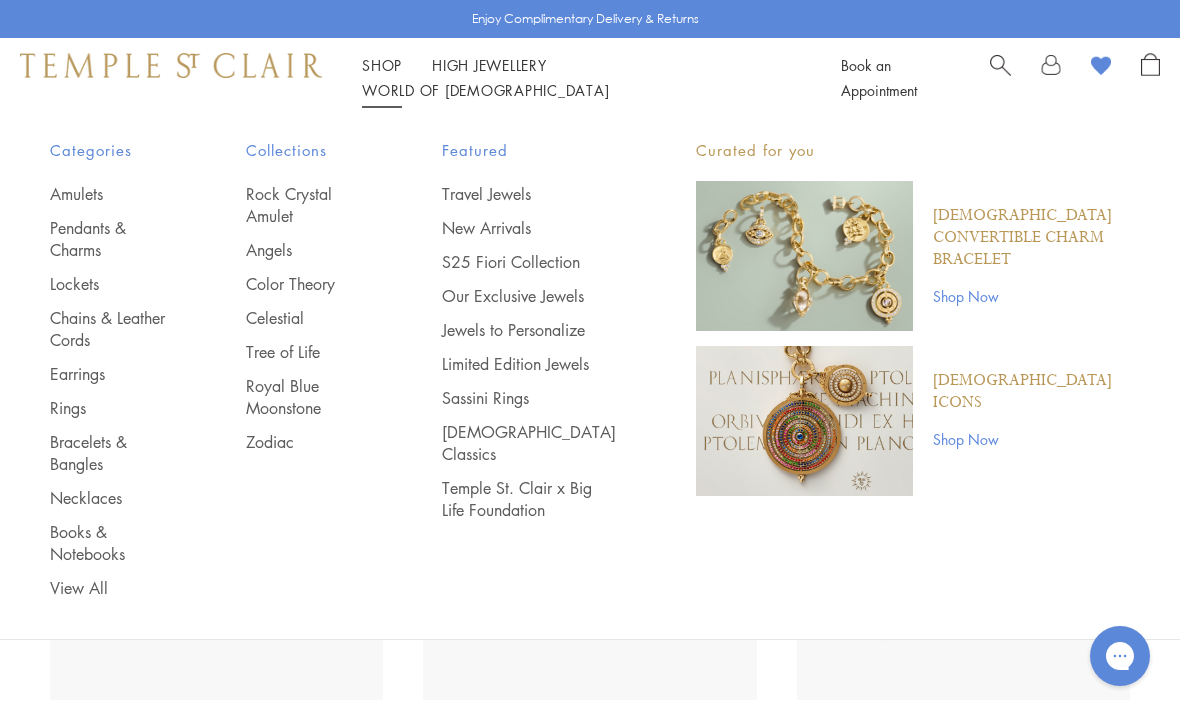 click on "Bracelets & Bangles" at bounding box center [108, 453] 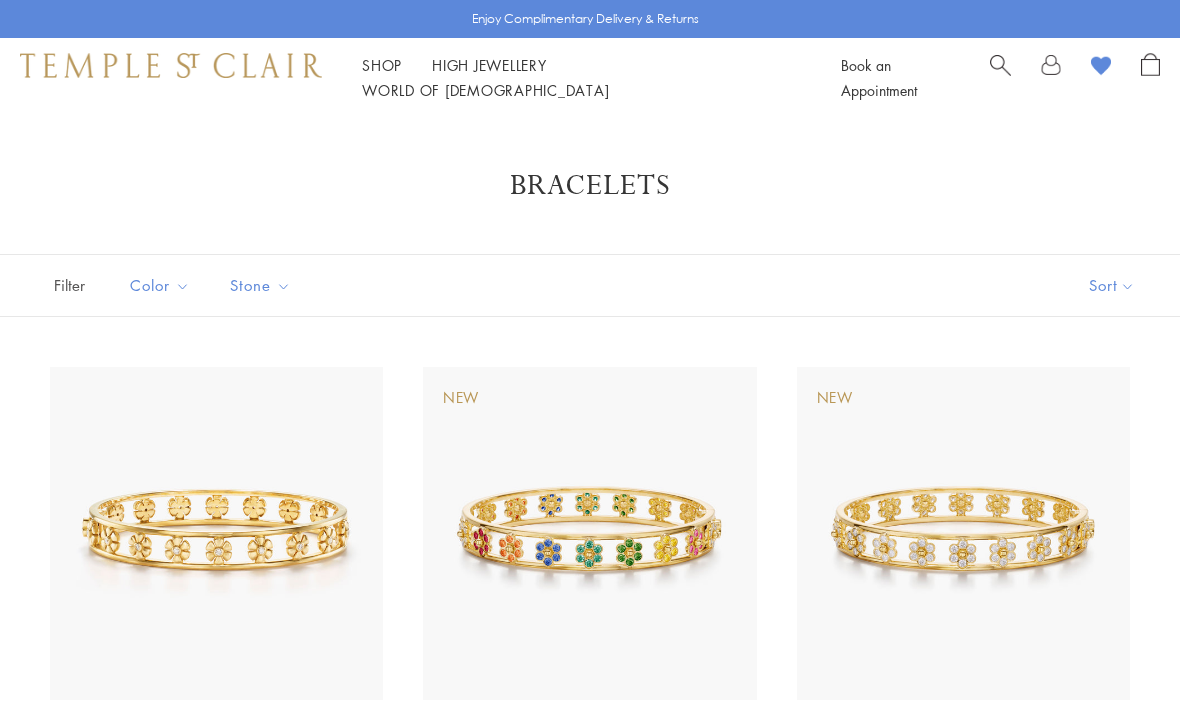 scroll, scrollTop: 0, scrollLeft: 0, axis: both 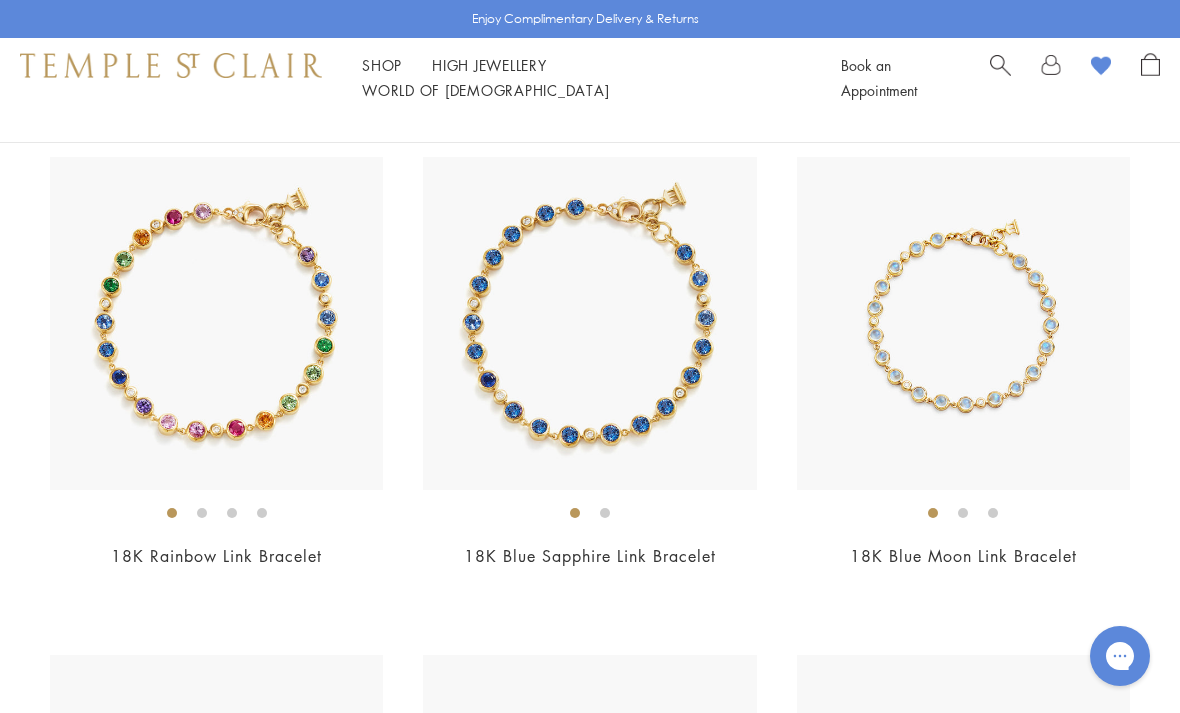 click at bounding box center (963, 323) 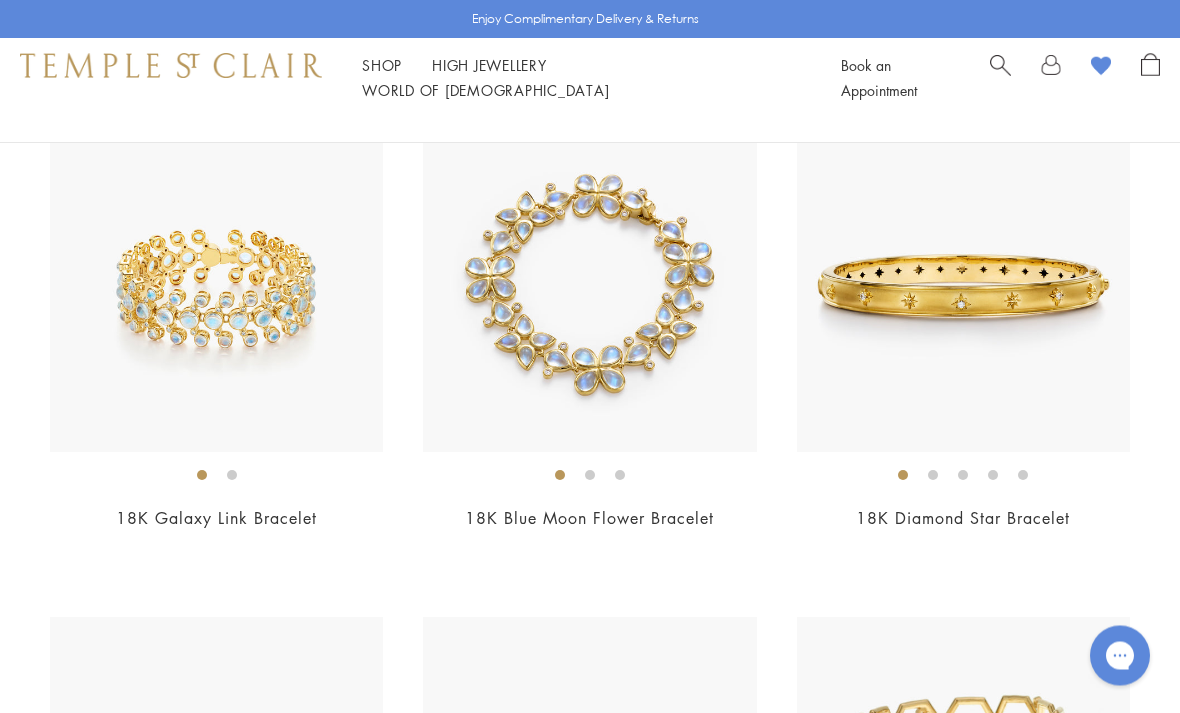 scroll, scrollTop: 5237, scrollLeft: 0, axis: vertical 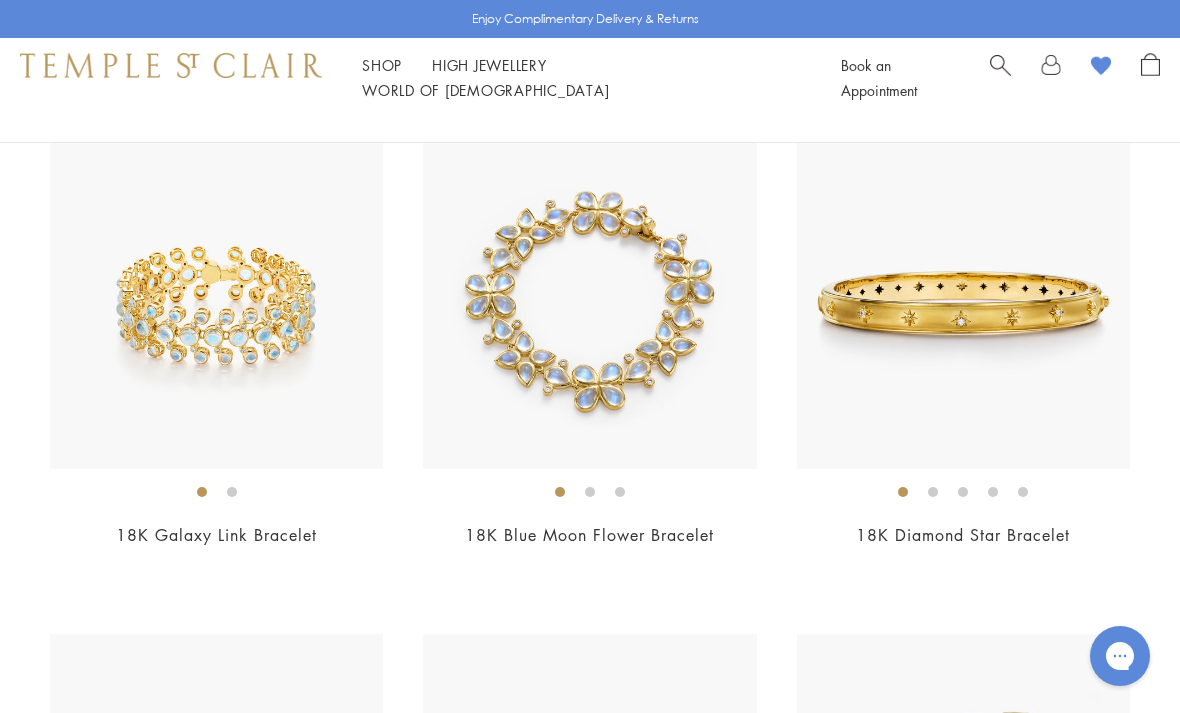 click at bounding box center [216, 302] 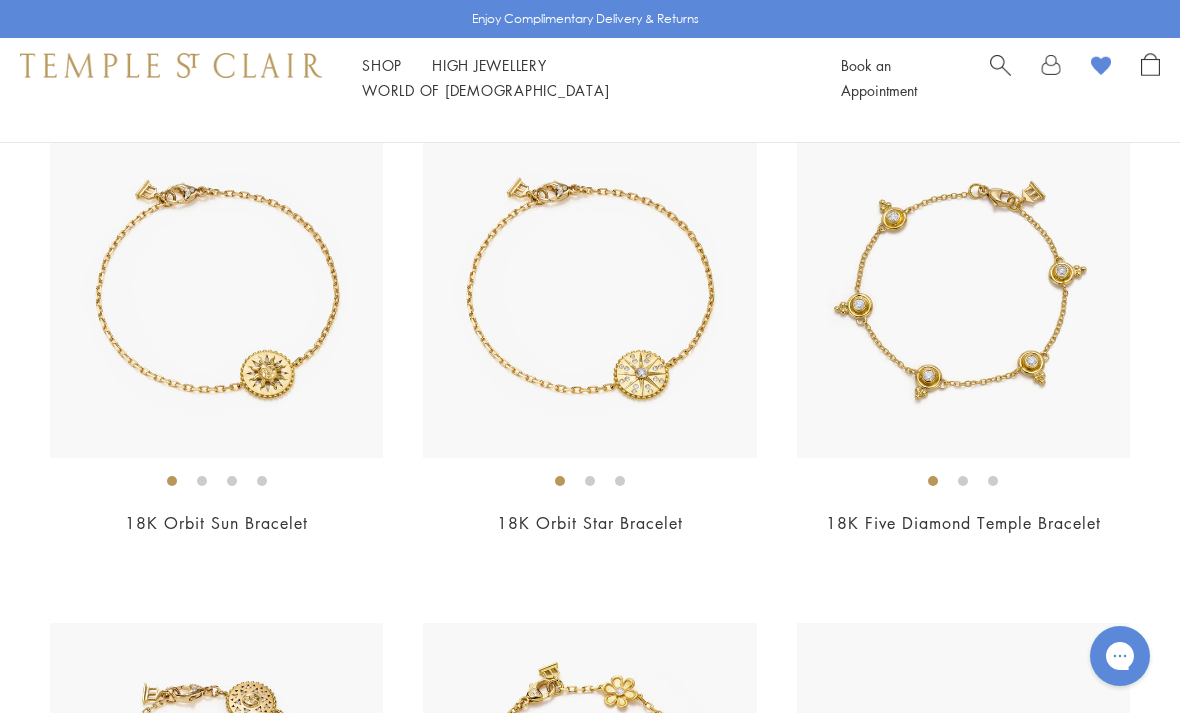 scroll, scrollTop: 1231, scrollLeft: 0, axis: vertical 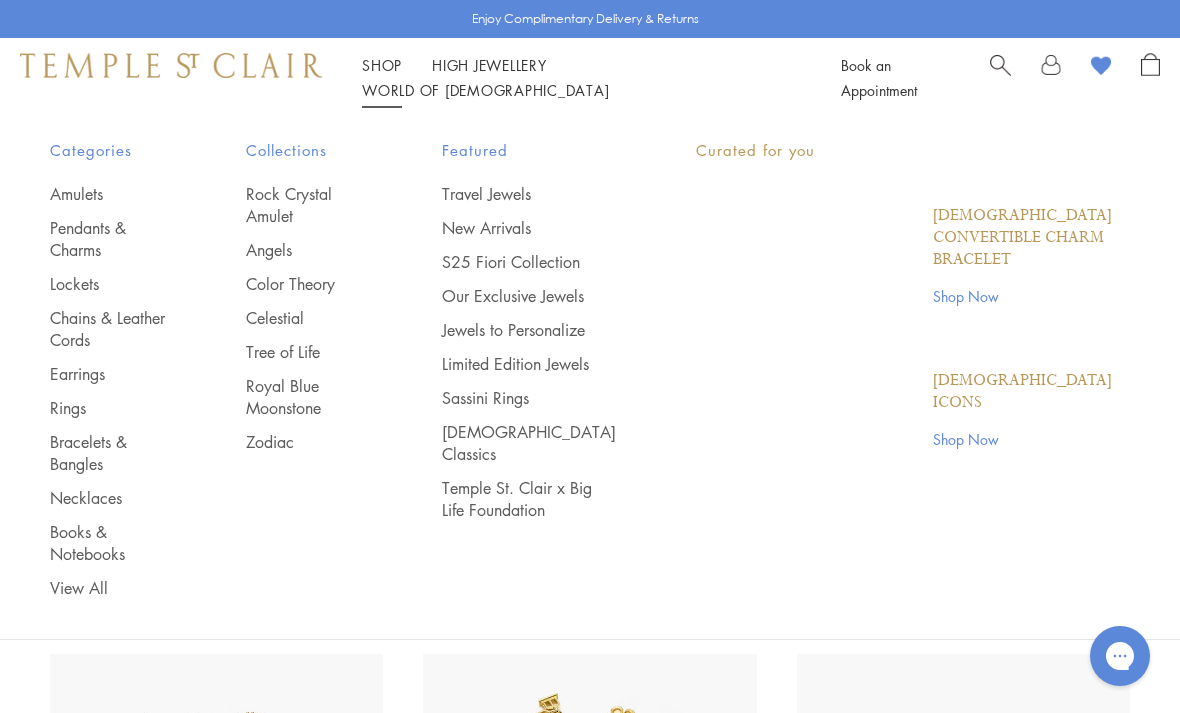 click on "Shop Shop" at bounding box center (382, 65) 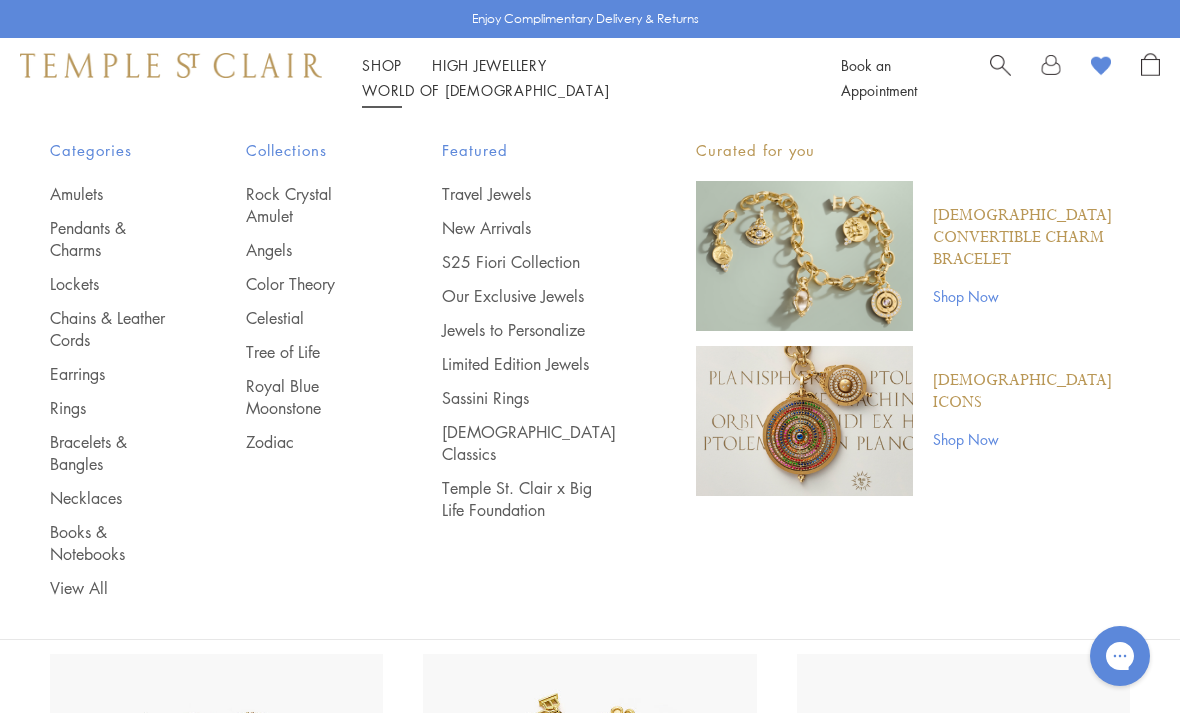 scroll, scrollTop: 0, scrollLeft: 0, axis: both 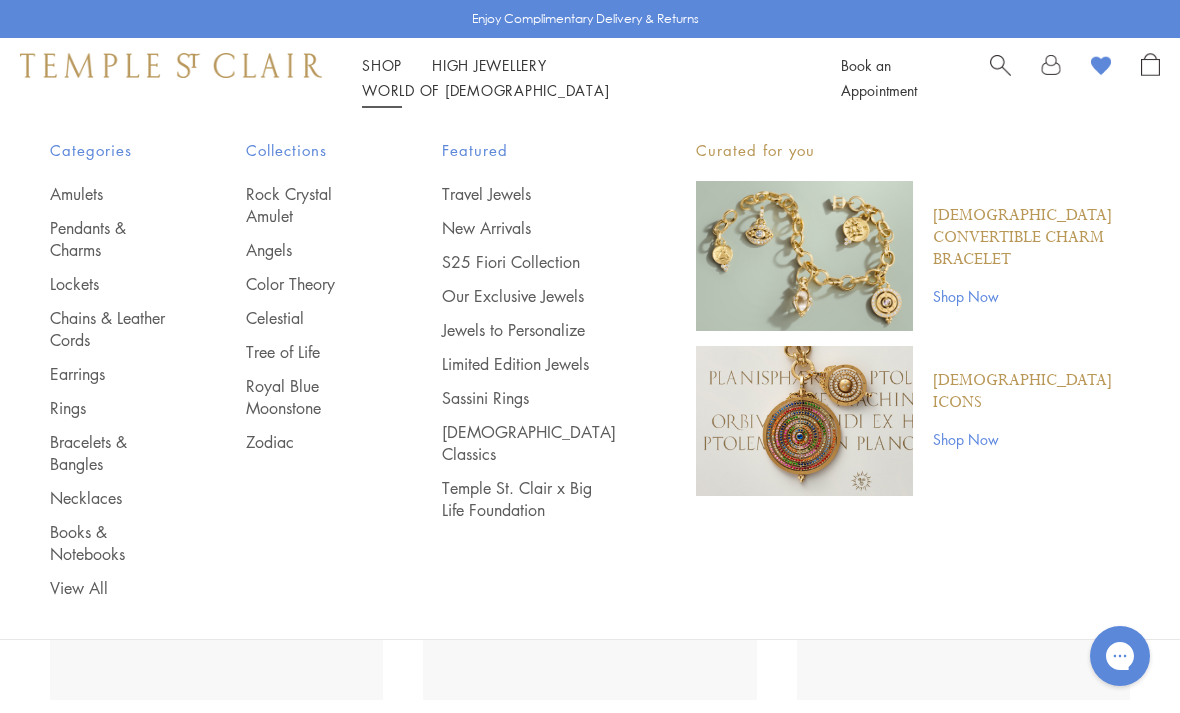 click on "Rings" at bounding box center (108, 408) 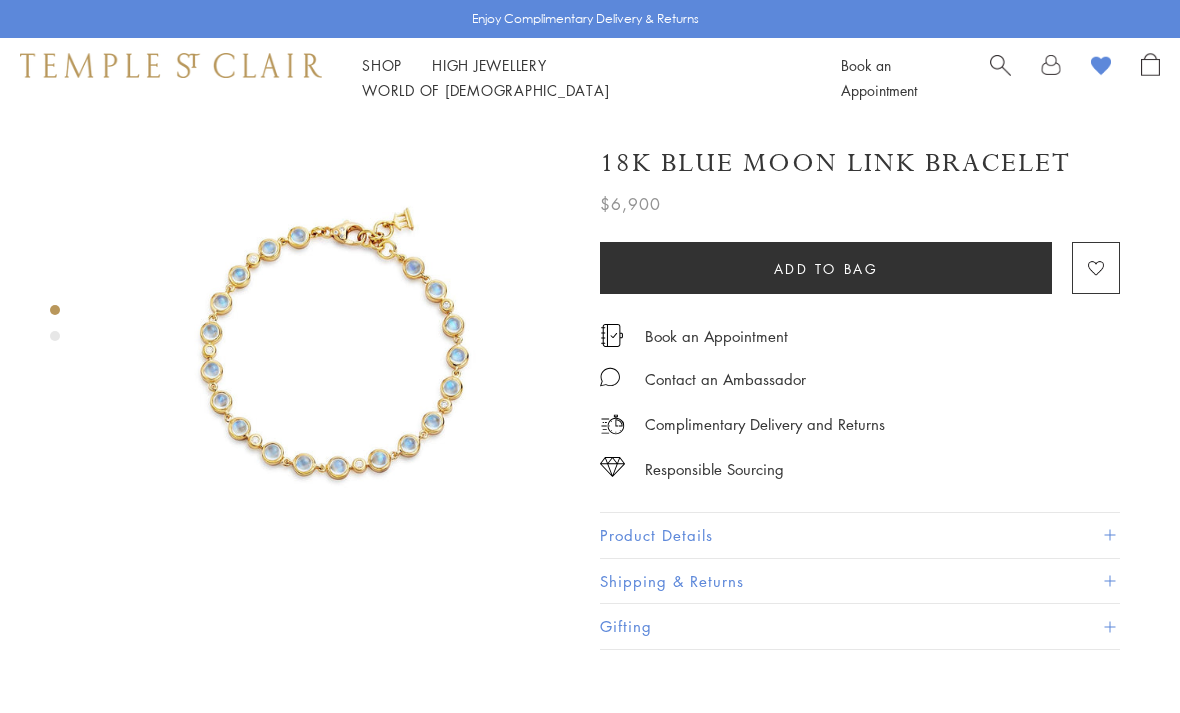 scroll, scrollTop: 0, scrollLeft: 0, axis: both 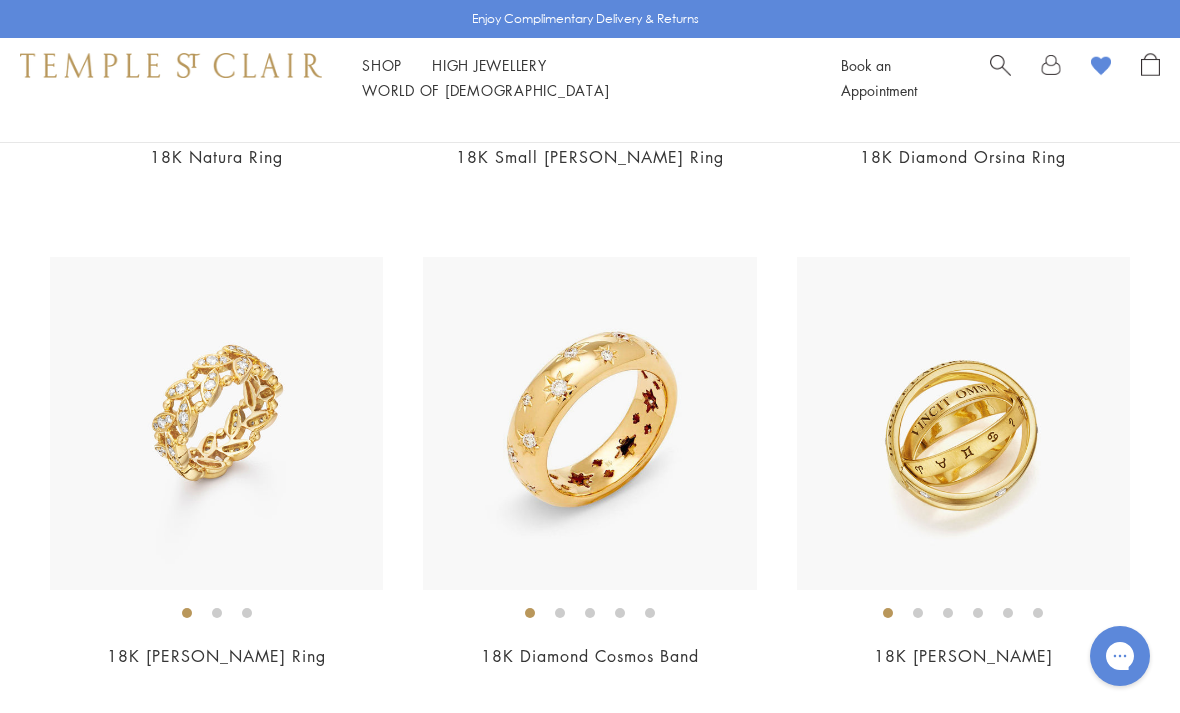click at bounding box center (589, 423) 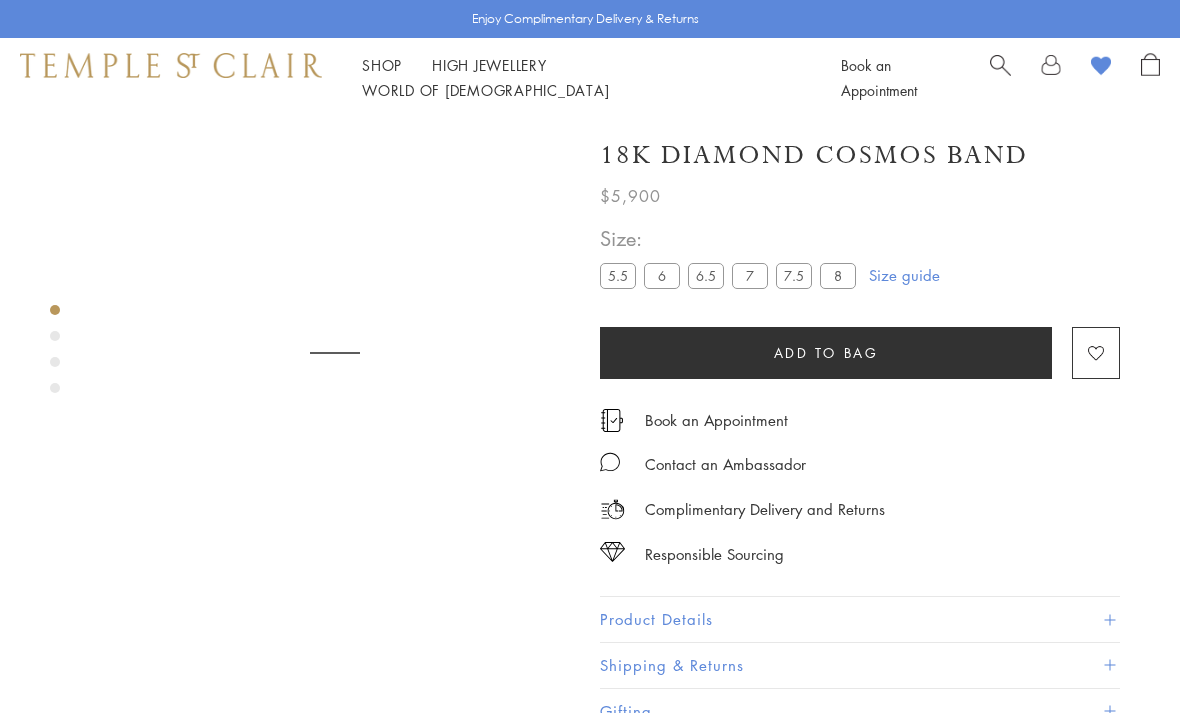 scroll, scrollTop: 74, scrollLeft: 0, axis: vertical 